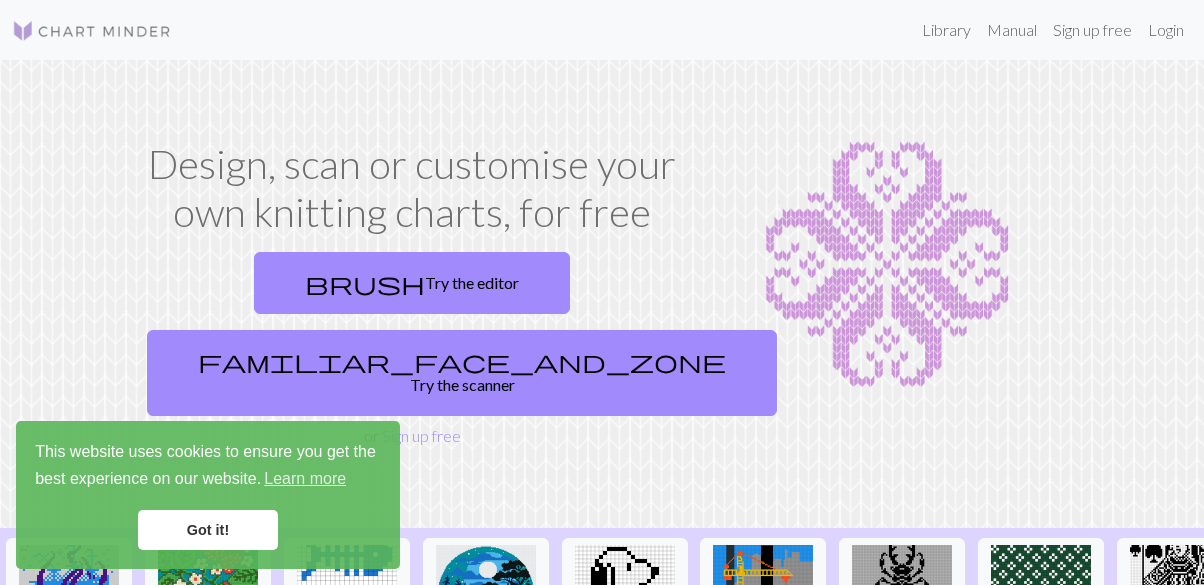 scroll, scrollTop: 0, scrollLeft: 0, axis: both 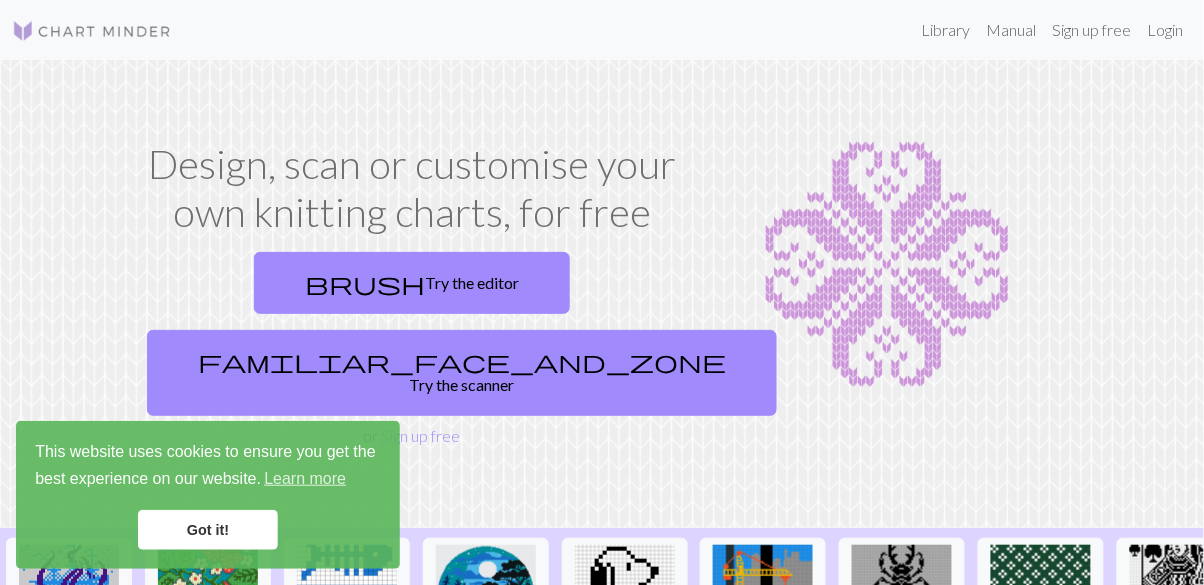 click on "Got it!" at bounding box center (208, 530) 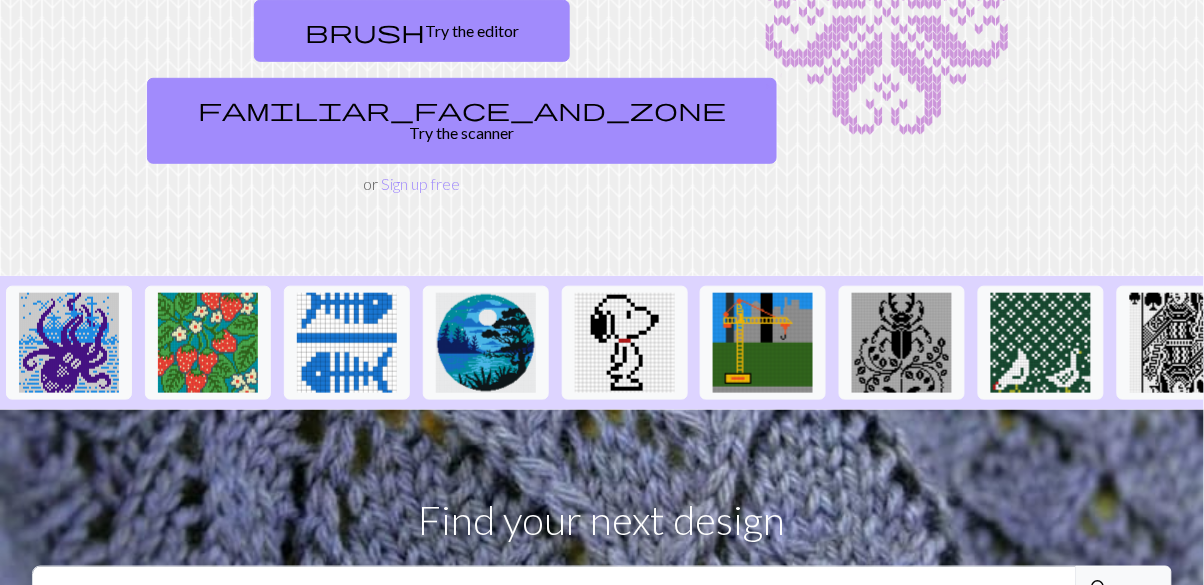 scroll, scrollTop: 257, scrollLeft: 0, axis: vertical 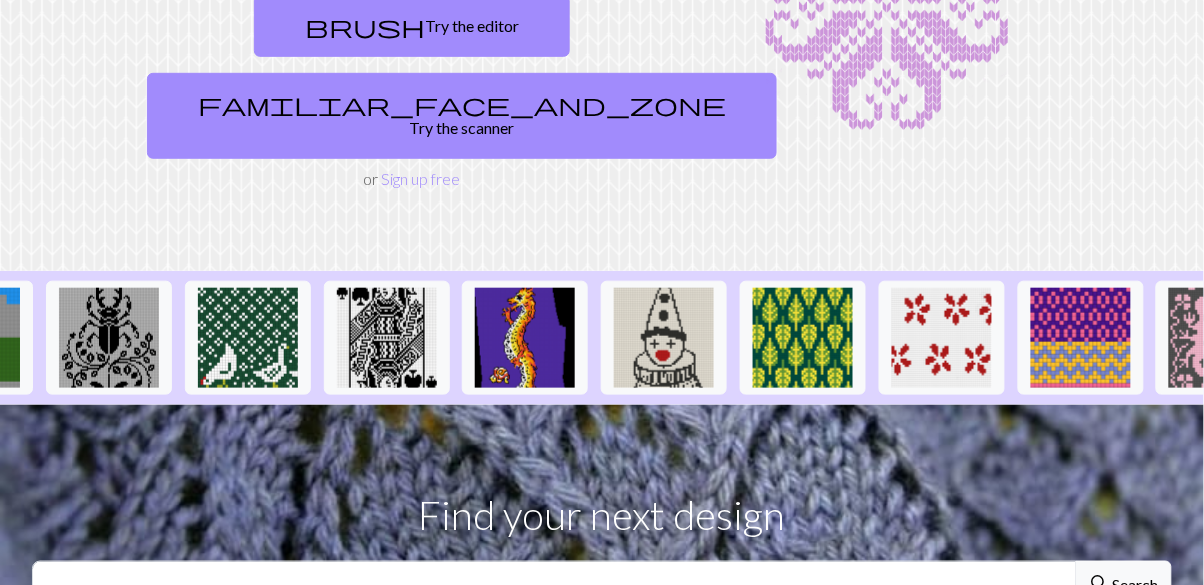 click at bounding box center [387, 338] 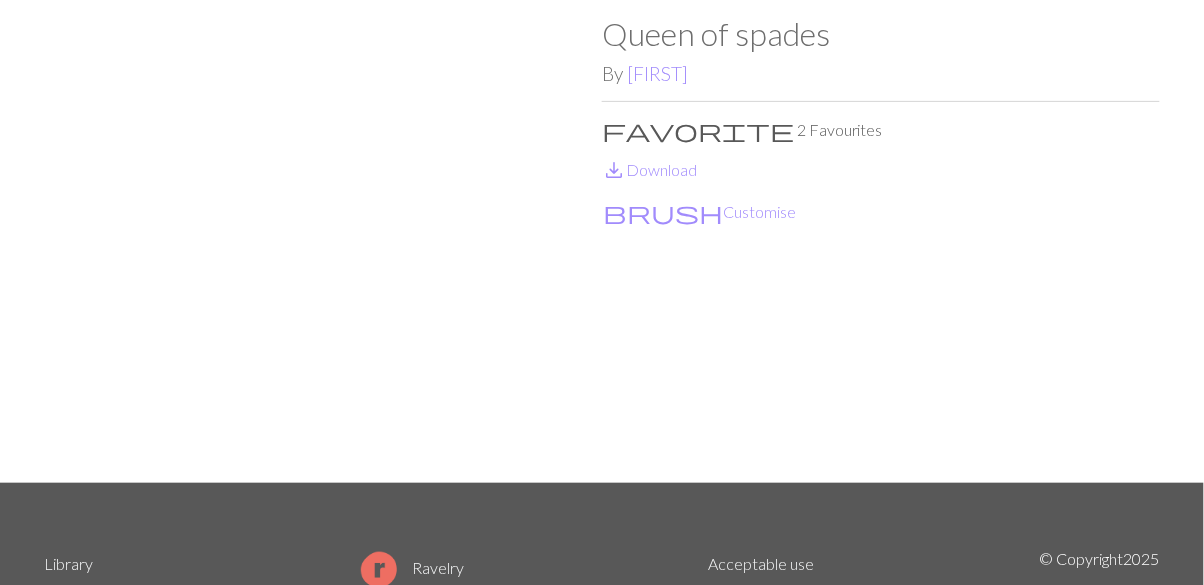 scroll, scrollTop: 97, scrollLeft: 0, axis: vertical 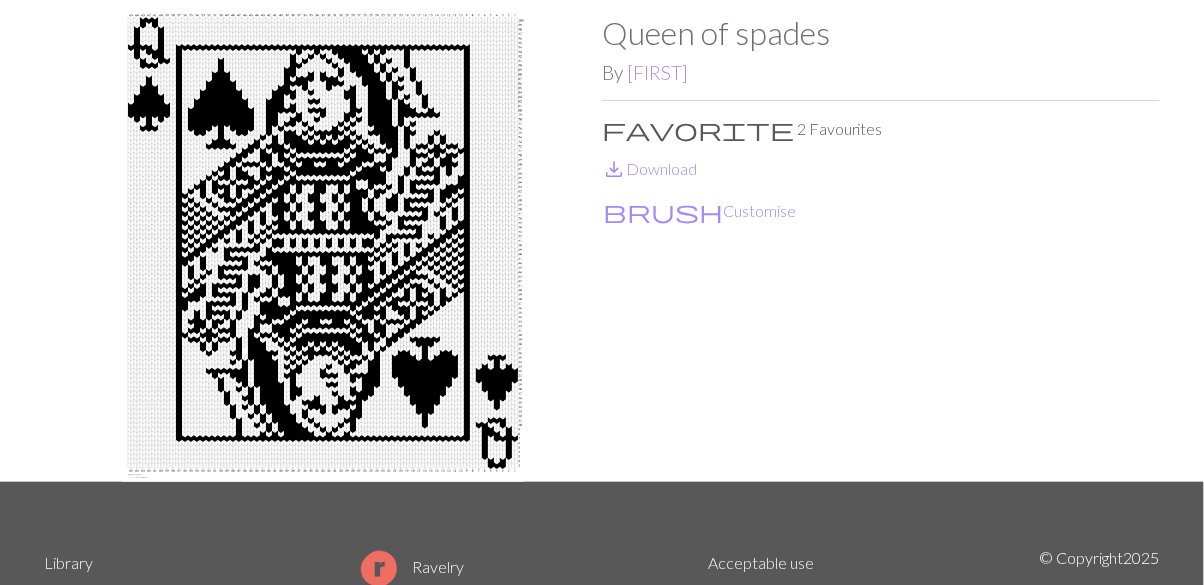 click on "save_alt  Download" at bounding box center [649, 168] 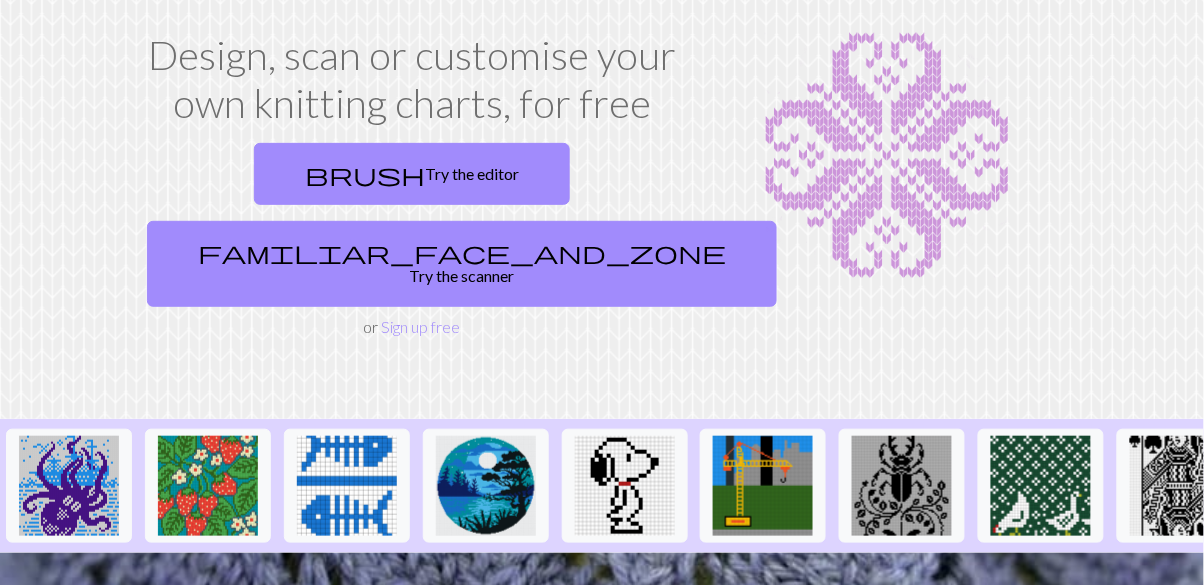 scroll, scrollTop: 139, scrollLeft: 0, axis: vertical 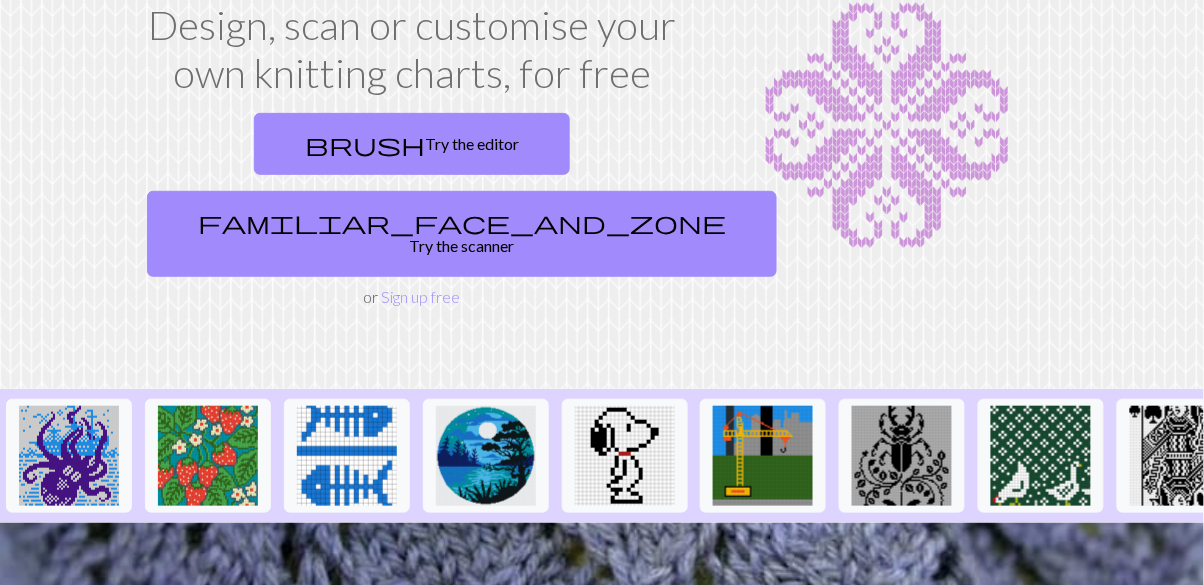 click on "familiar_face_and_zone  Try the scanner" at bounding box center [462, 234] 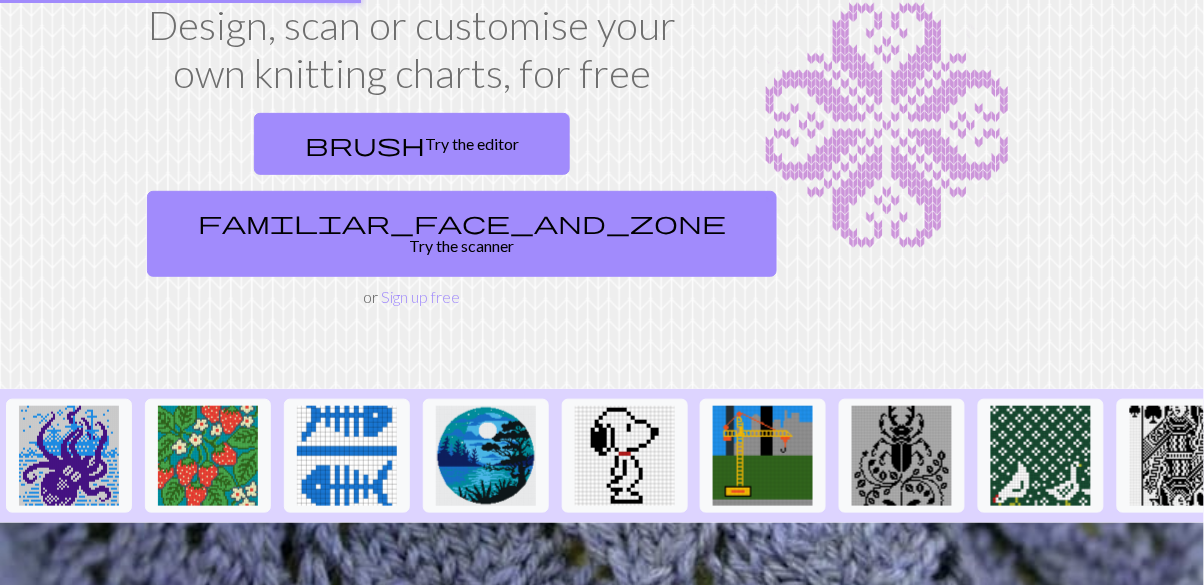 scroll, scrollTop: 0, scrollLeft: 0, axis: both 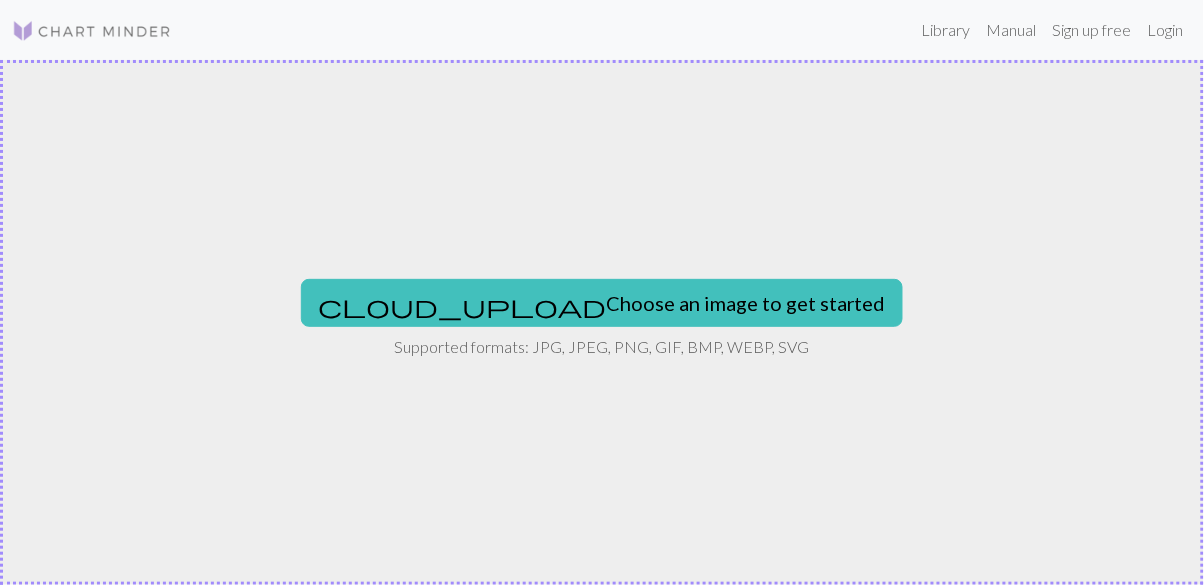 click on "cloud_upload" at bounding box center (462, 306) 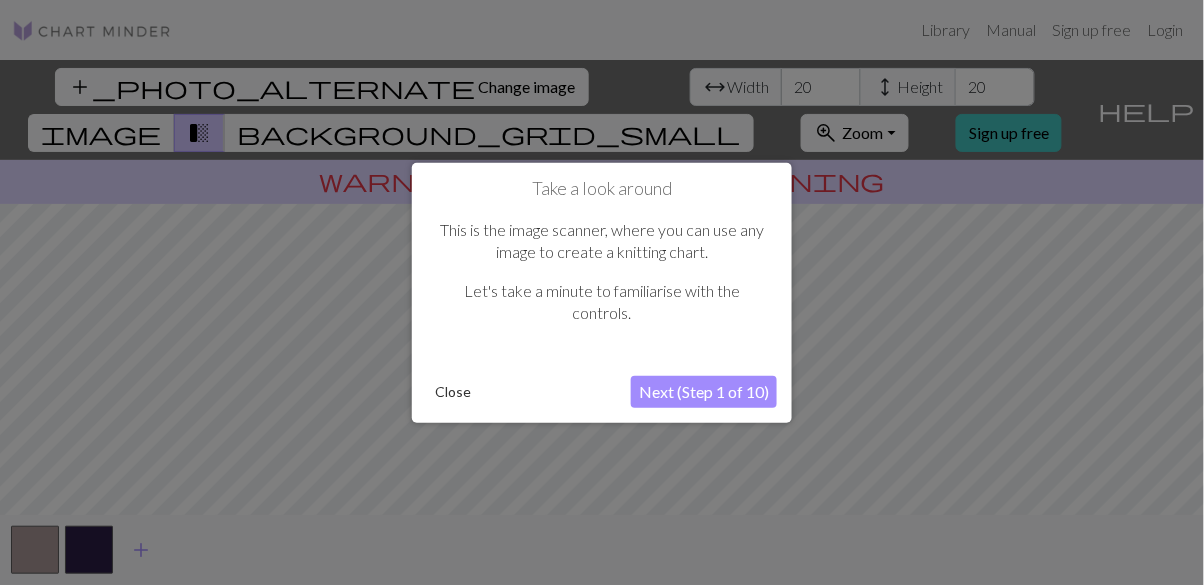 click on "Next (Step 1 of 10)" at bounding box center (704, 392) 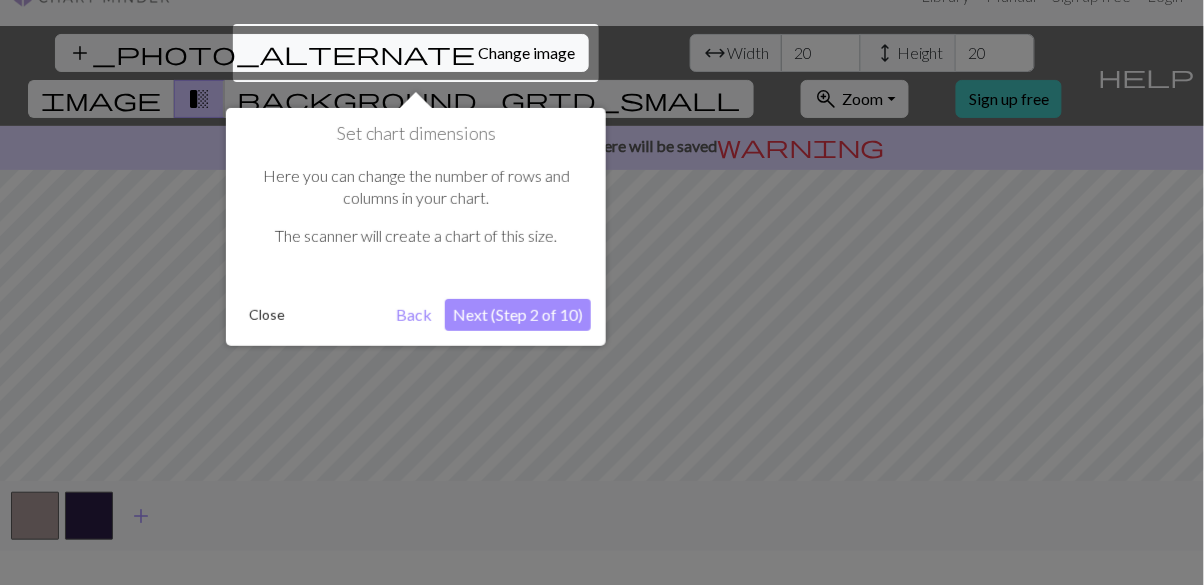 scroll, scrollTop: 38, scrollLeft: 0, axis: vertical 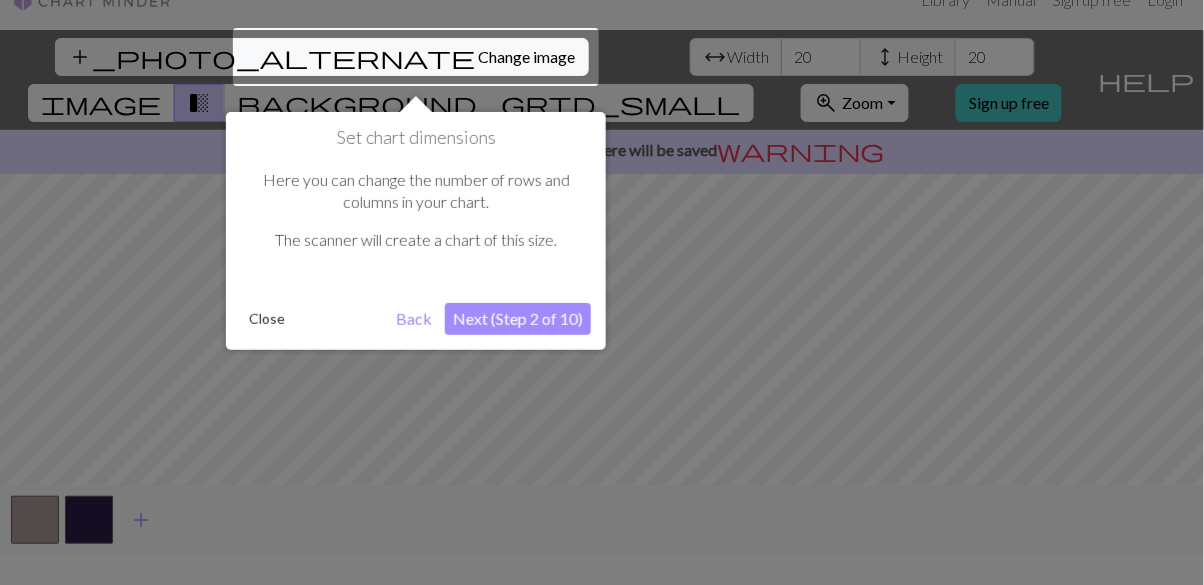 click on "Set chart dimensions Here you can change the number of rows and columns in your chart. The scanner will create a chart of this size. Close Back Next (Step 2 of 10)" at bounding box center [416, 231] 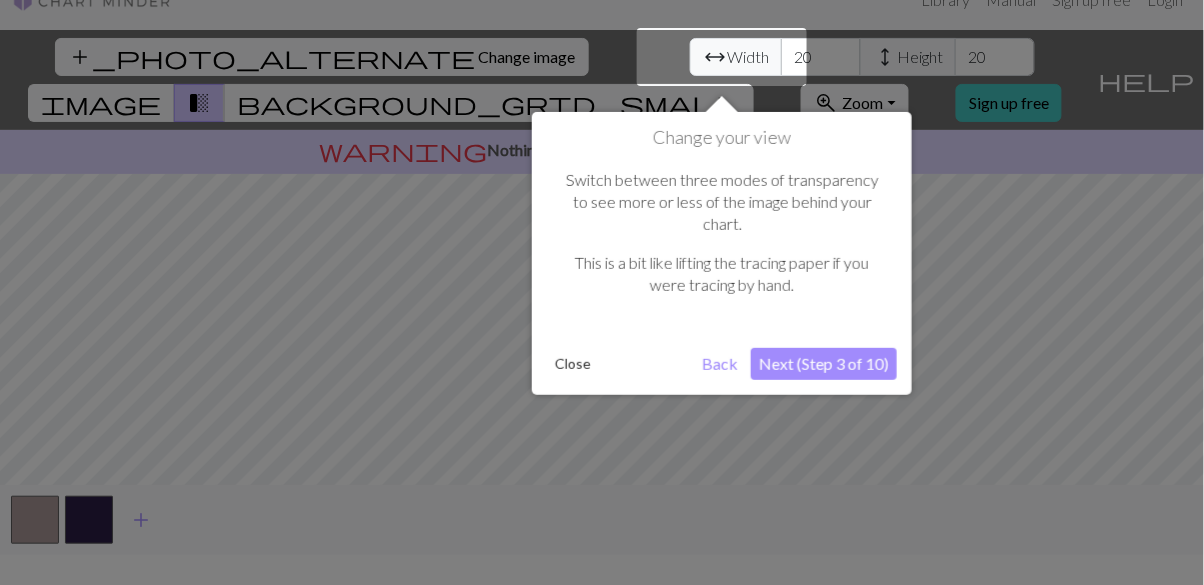 scroll, scrollTop: 38, scrollLeft: 0, axis: vertical 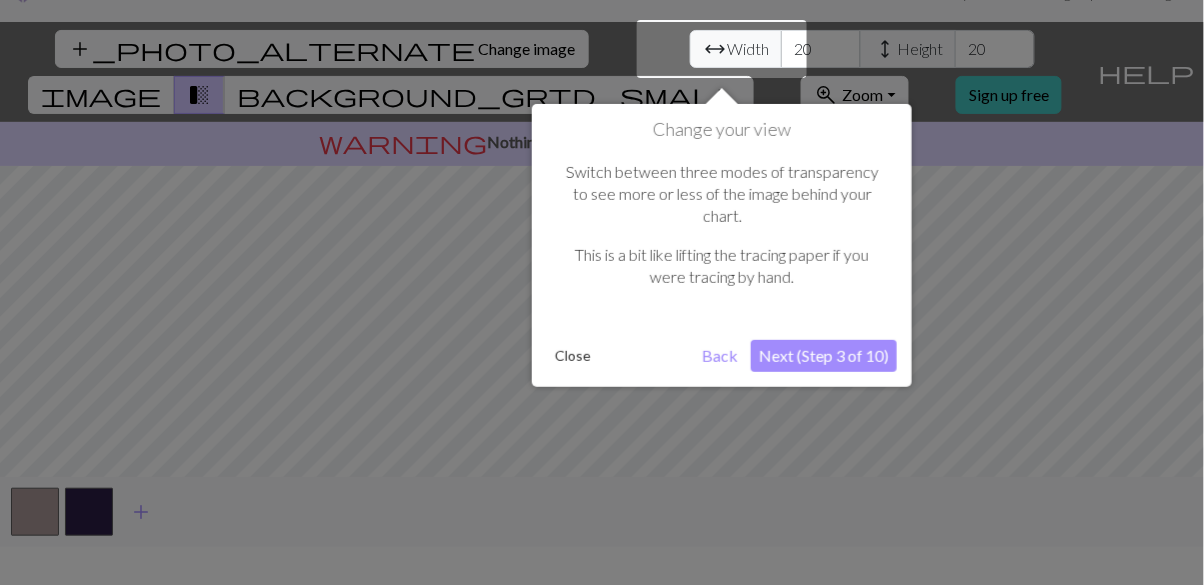 click on "Next (Step 3 of 10)" at bounding box center (824, 356) 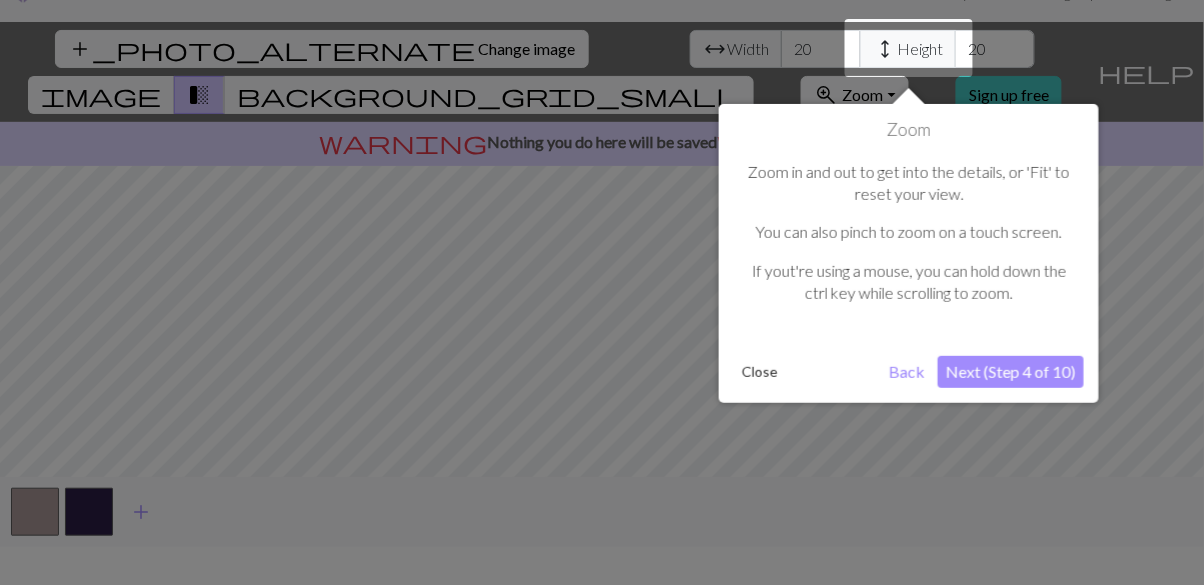 scroll, scrollTop: 37, scrollLeft: 0, axis: vertical 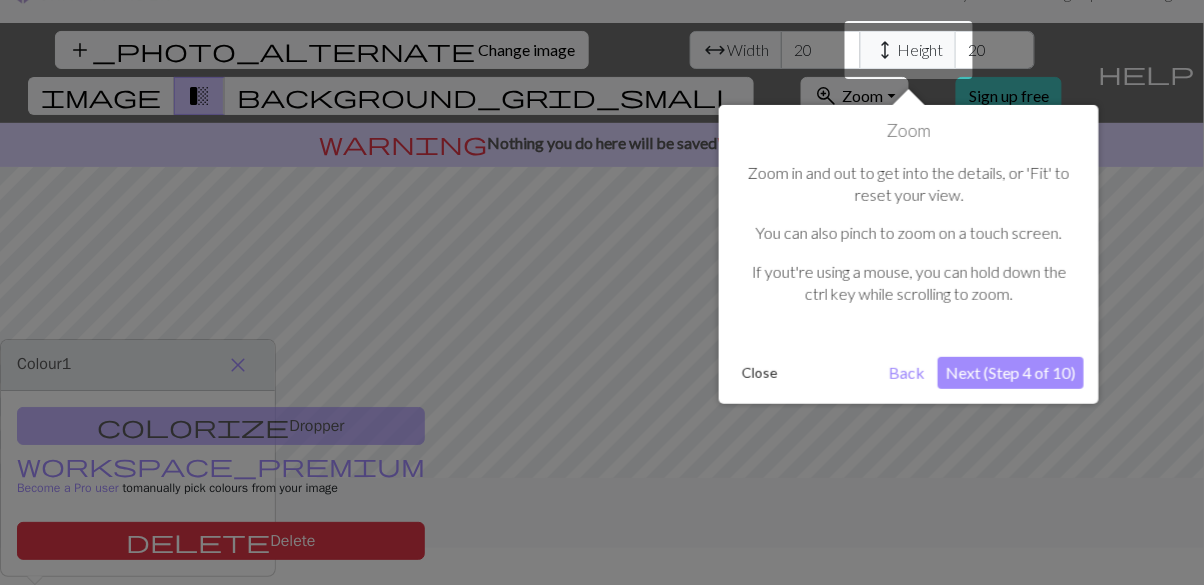 click on "Next (Step 4 of 10)" at bounding box center [1011, 373] 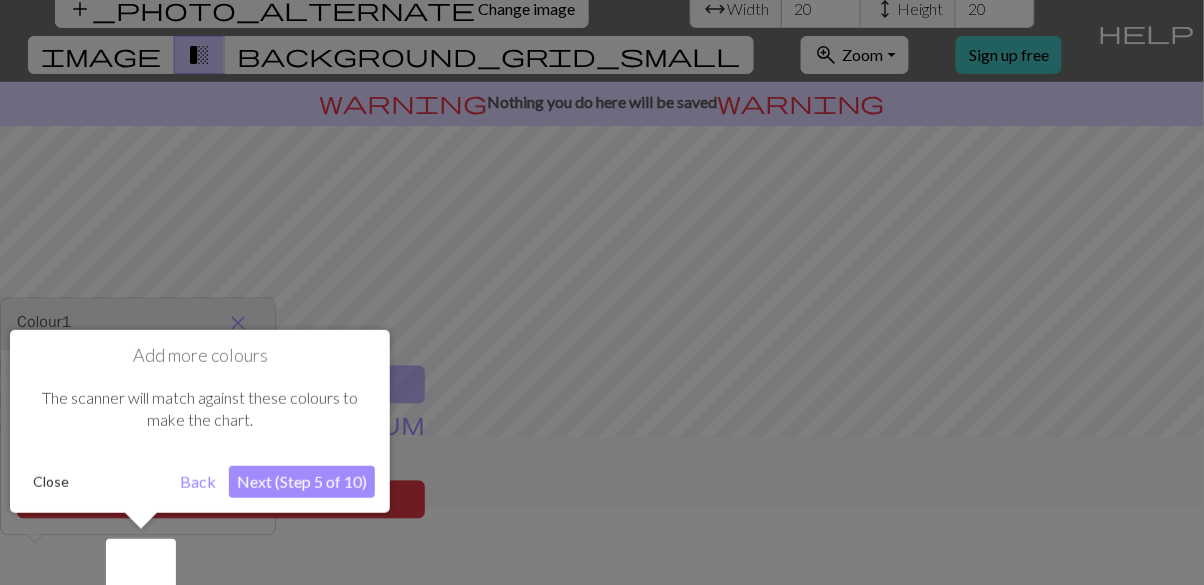 scroll, scrollTop: 96, scrollLeft: 0, axis: vertical 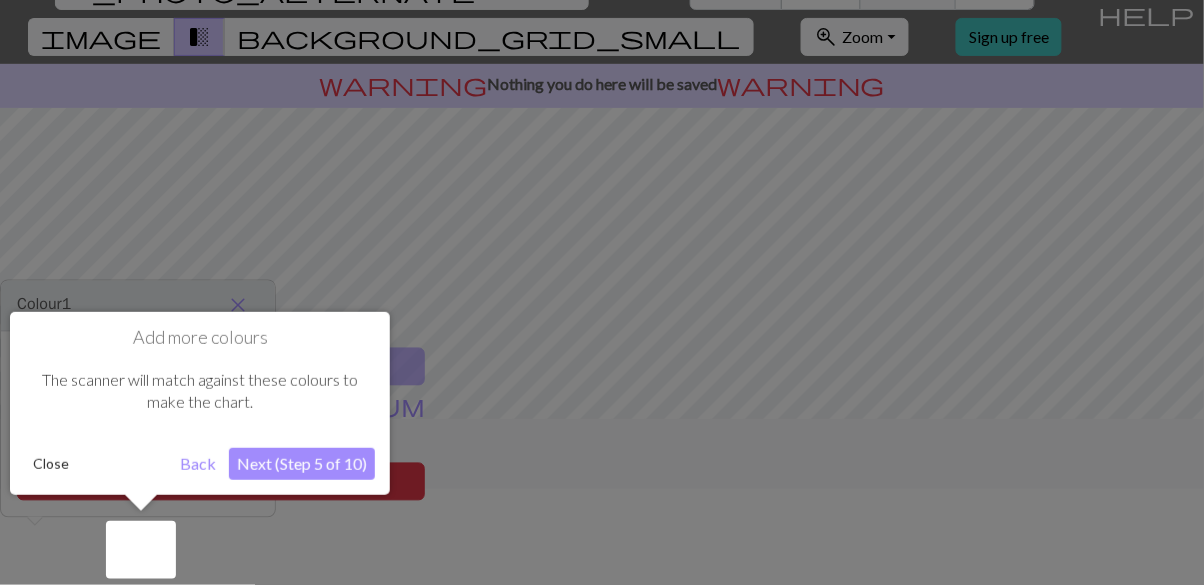 click on "Next (Step 5 of 10)" at bounding box center [302, 464] 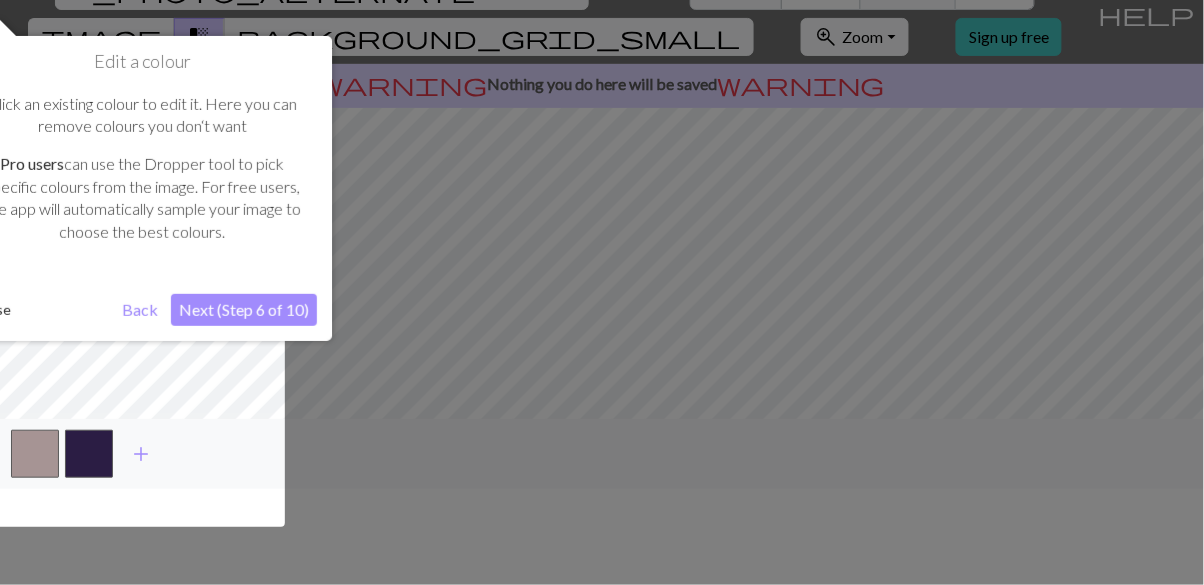 click on "Next (Step 6 of 10)" at bounding box center [244, 310] 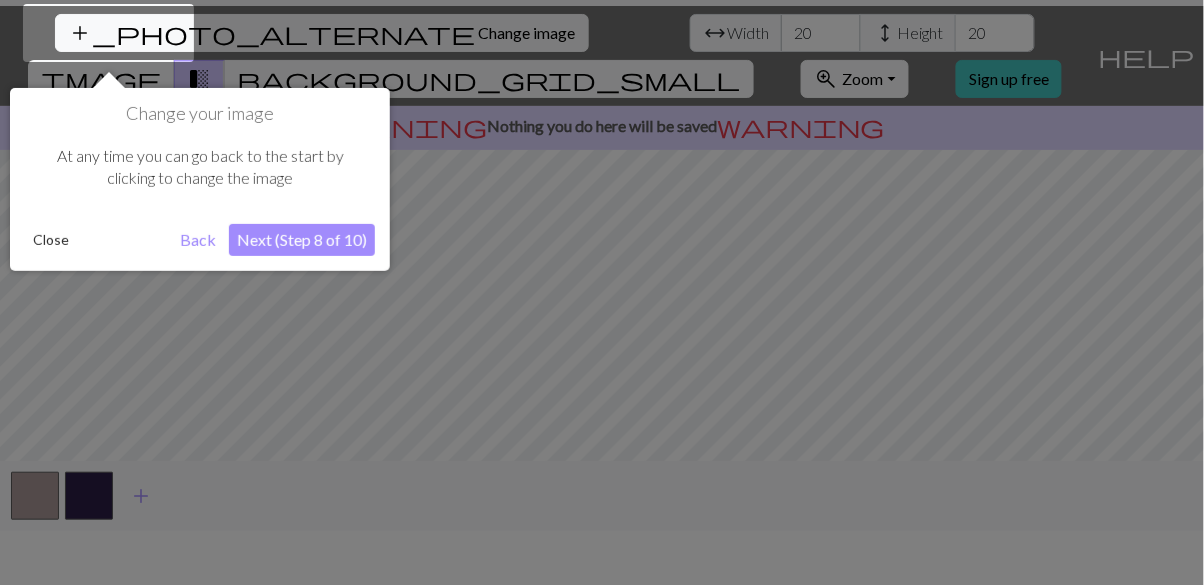 scroll, scrollTop: 38, scrollLeft: 0, axis: vertical 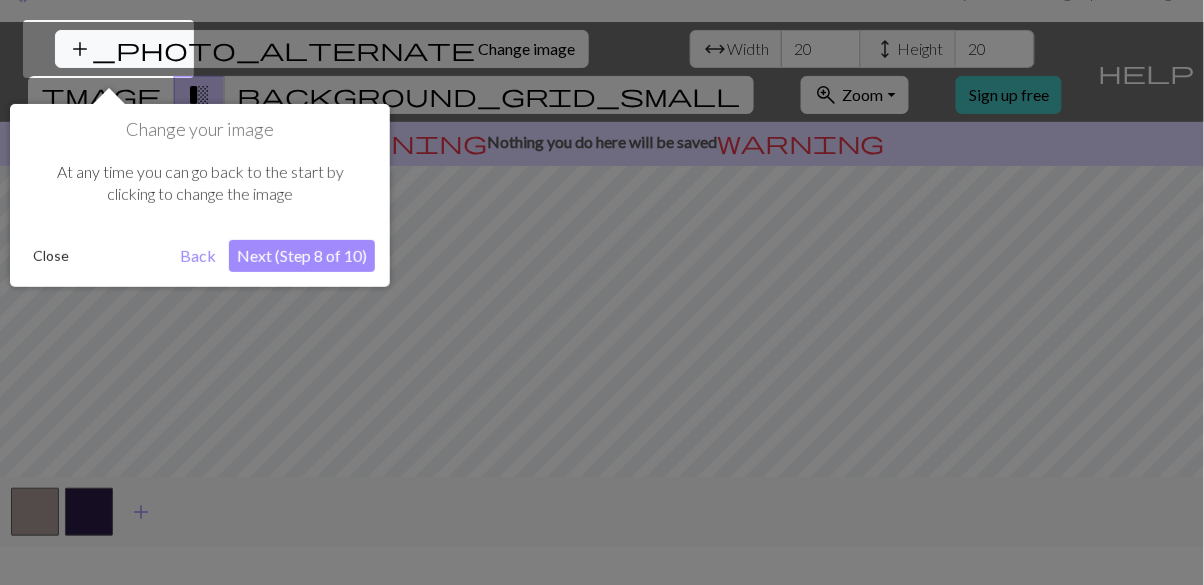 click on "Next (Step 8 of 10)" at bounding box center (302, 256) 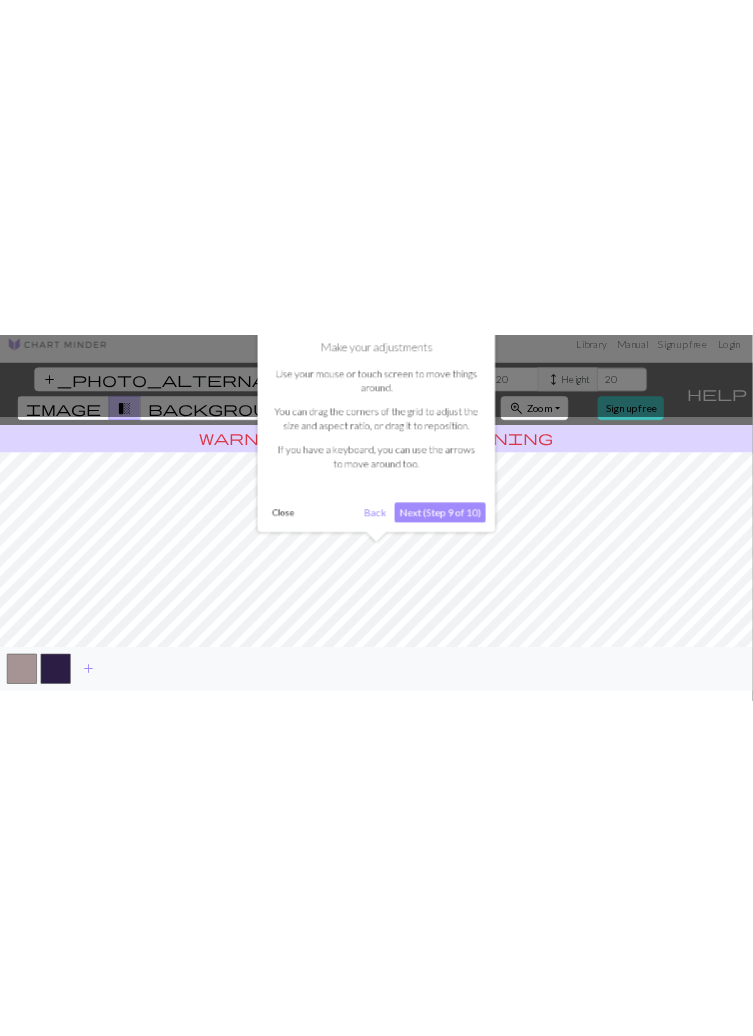 scroll, scrollTop: 0, scrollLeft: 0, axis: both 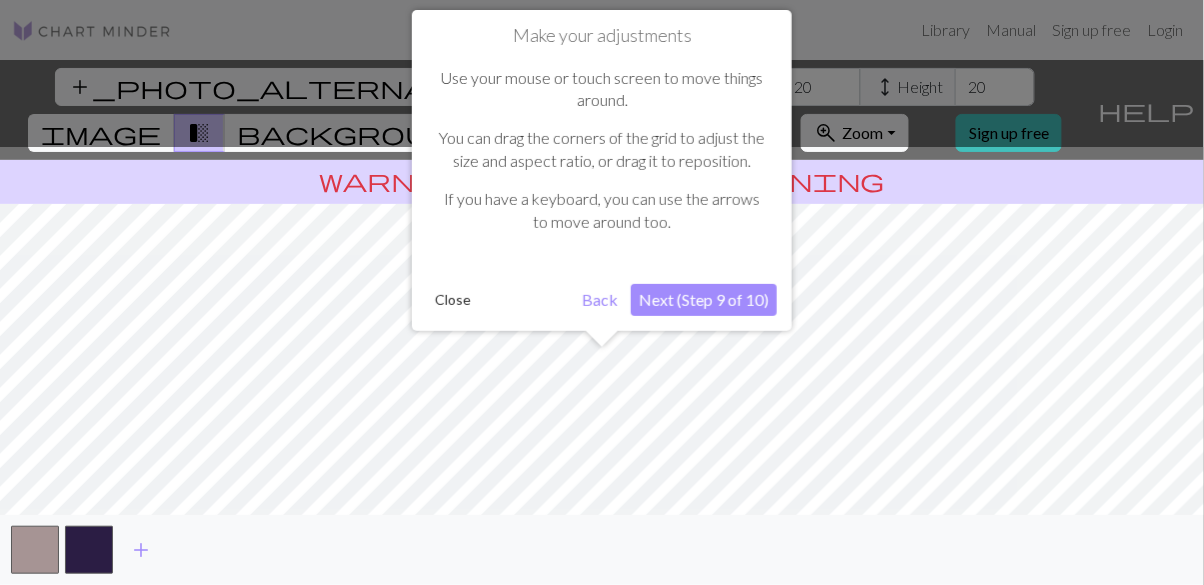click on "Next (Step 9 of 10)" at bounding box center [704, 300] 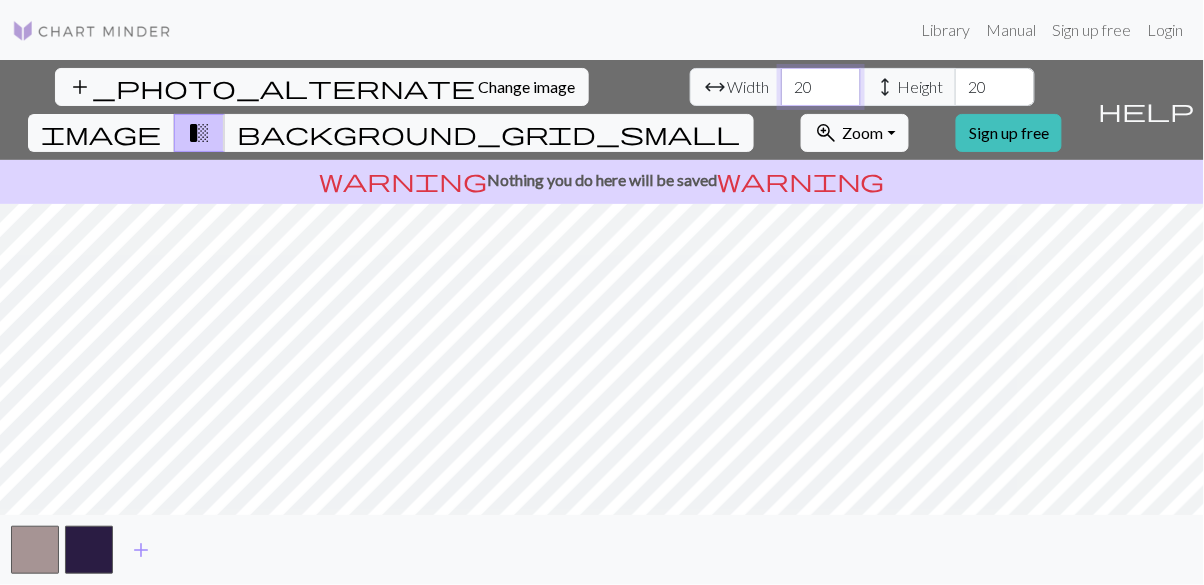 click on "20" at bounding box center [821, 87] 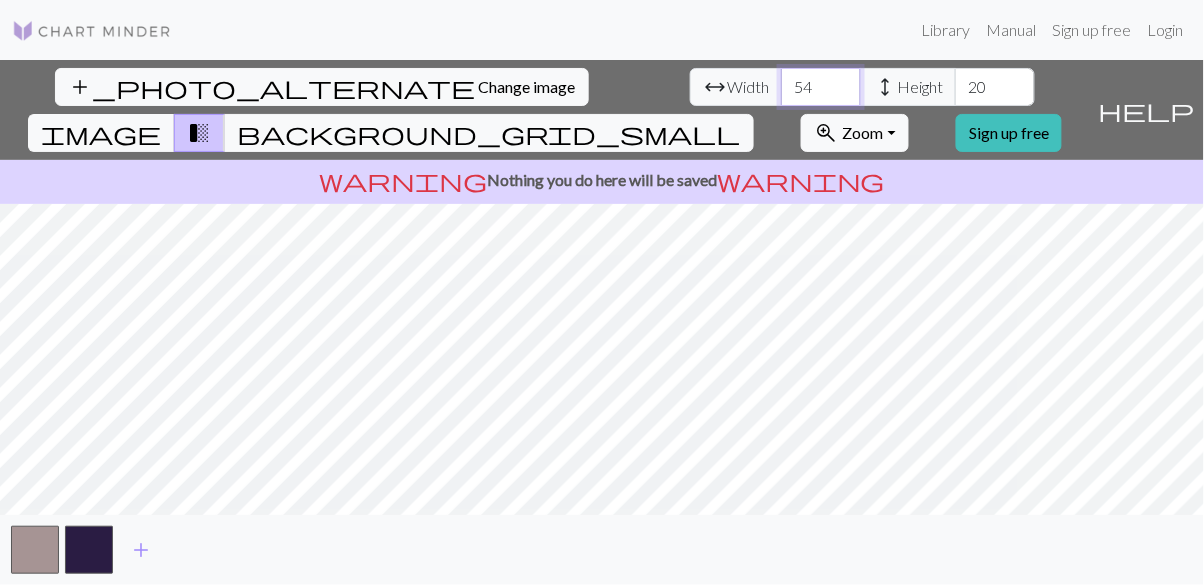 type on "54" 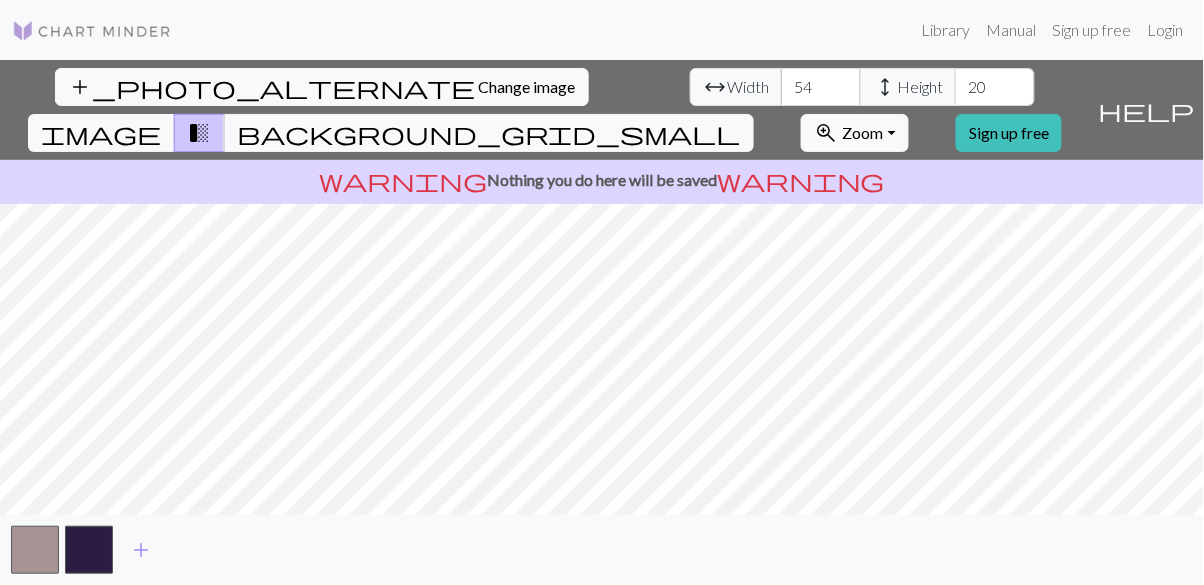 click on "add_photo_alternate   Change image arrow_range   Width 54 height   Height 20 image transition_fade background_grid_small zoom_in Zoom Zoom Fit all Fit width Fit height 50% 100% 150% 200% Sign up free" at bounding box center (545, 110) 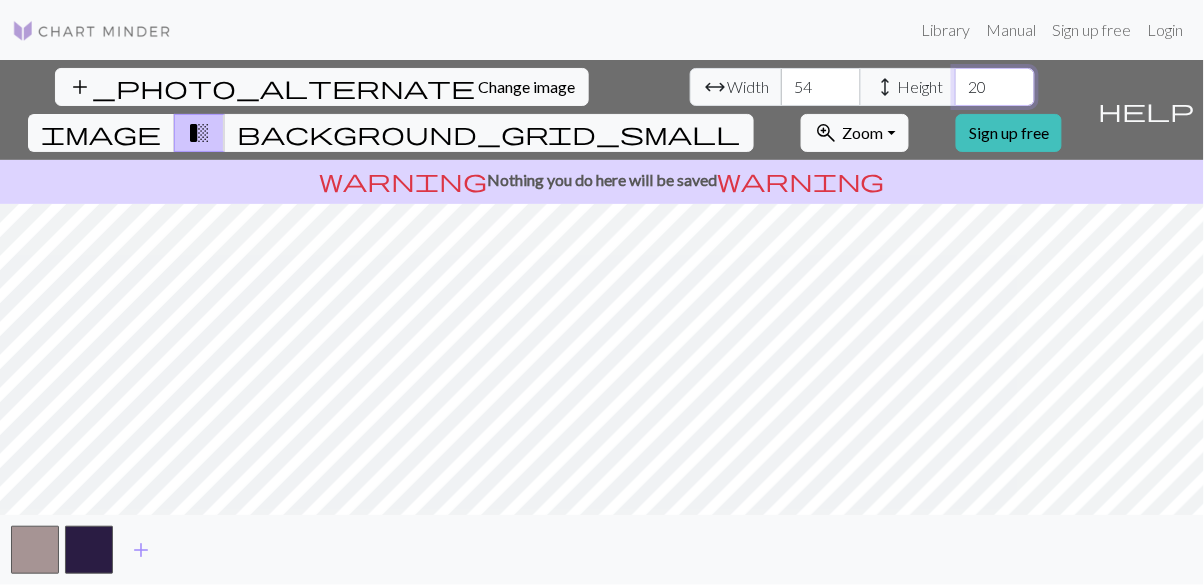 click on "20" at bounding box center (995, 87) 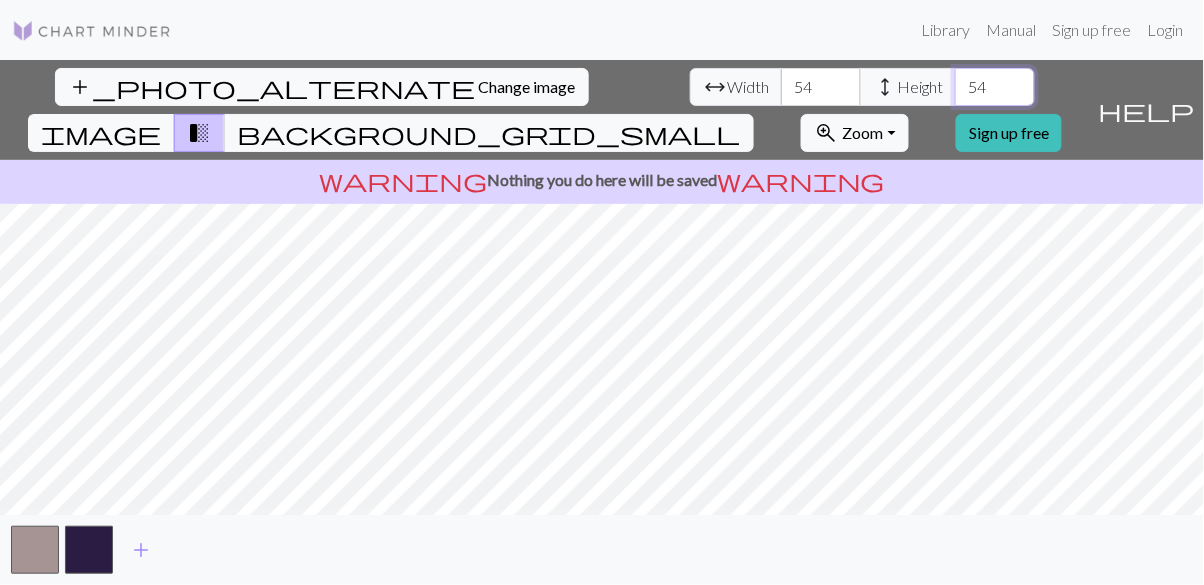 type on "54" 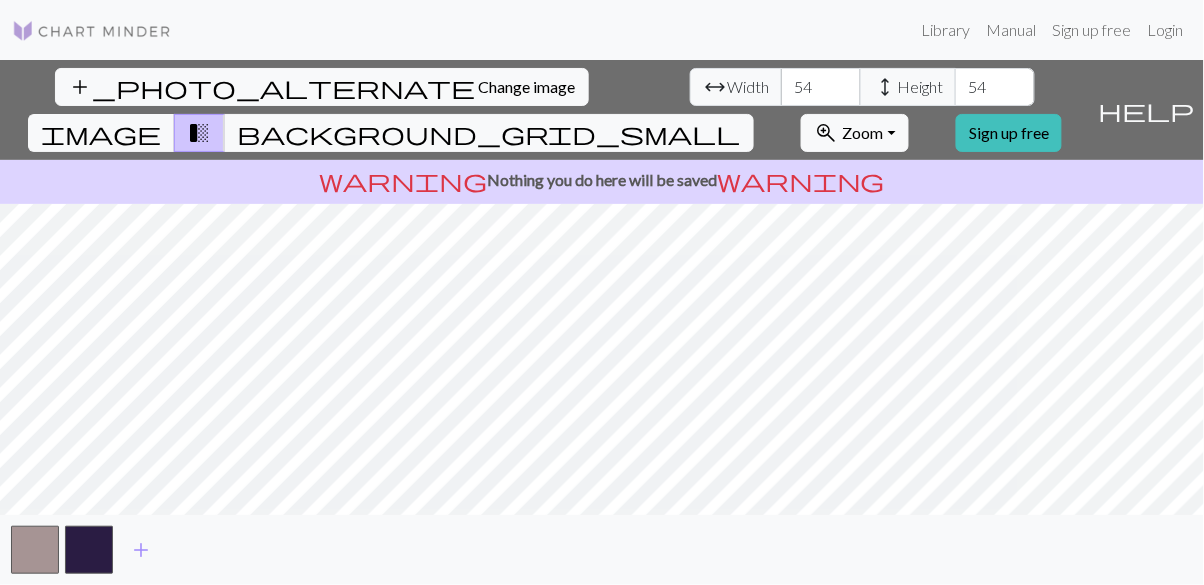click on "image" at bounding box center (101, 133) 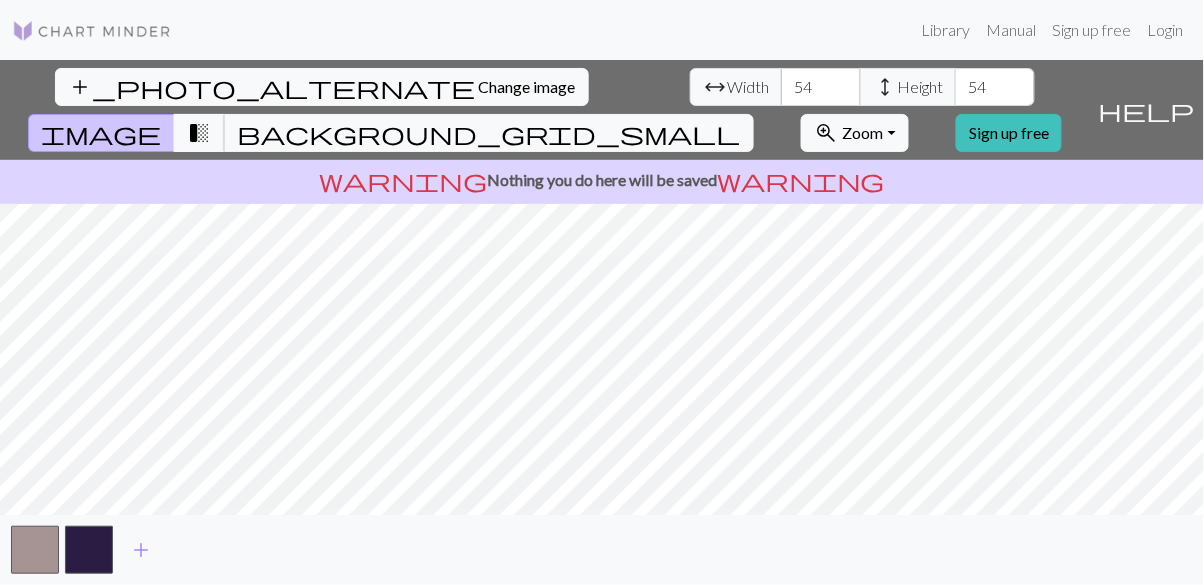 click on "transition_fade" at bounding box center (199, 133) 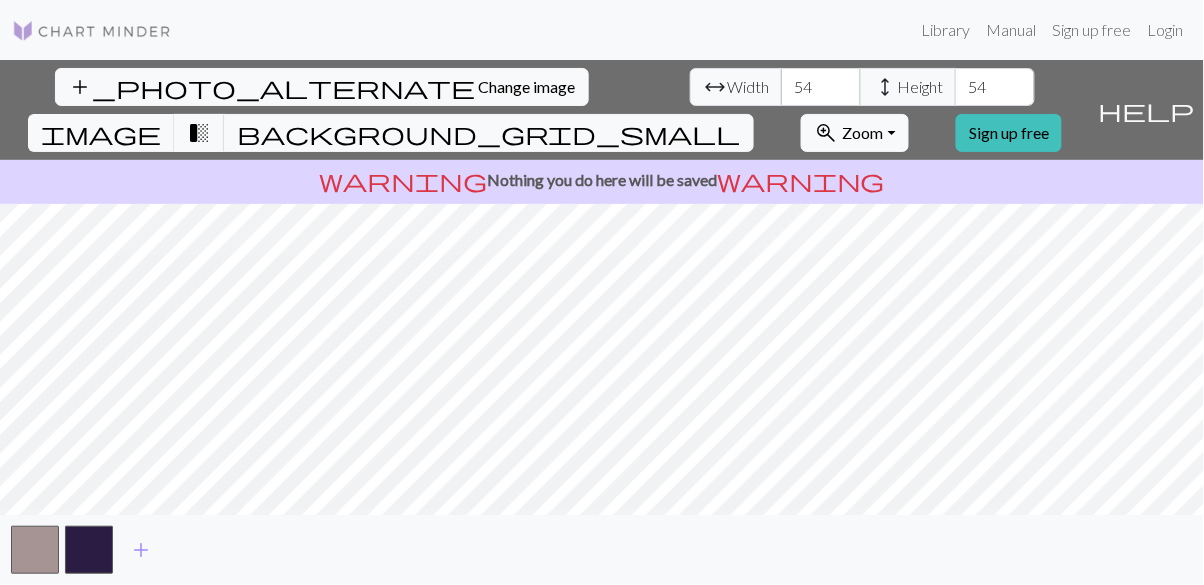 click on "background_grid_small" at bounding box center (489, 133) 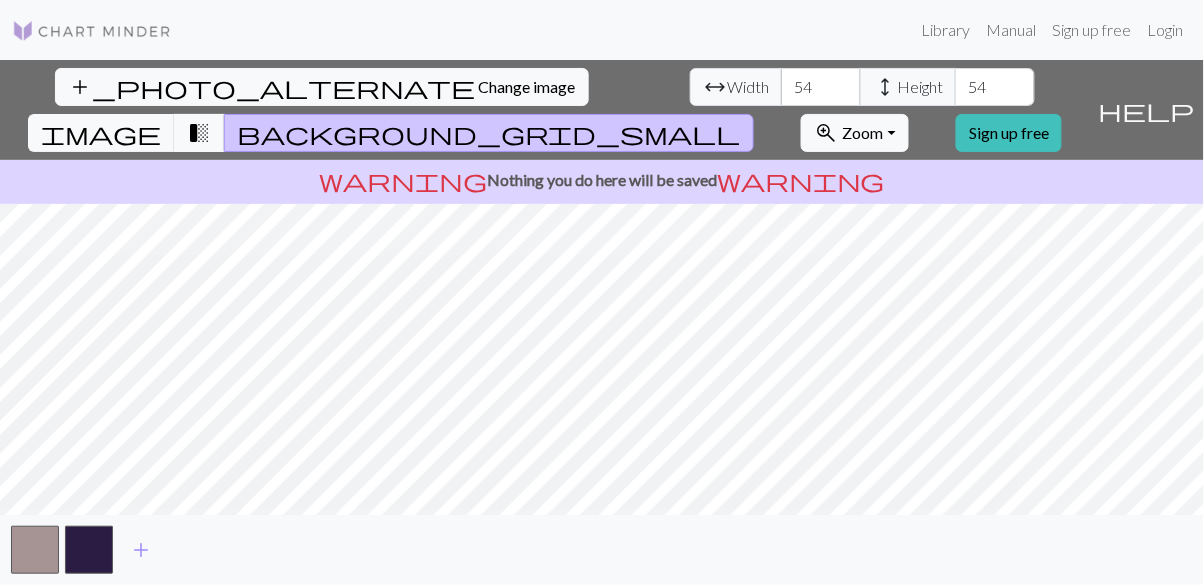 click on "transition_fade" at bounding box center (199, 133) 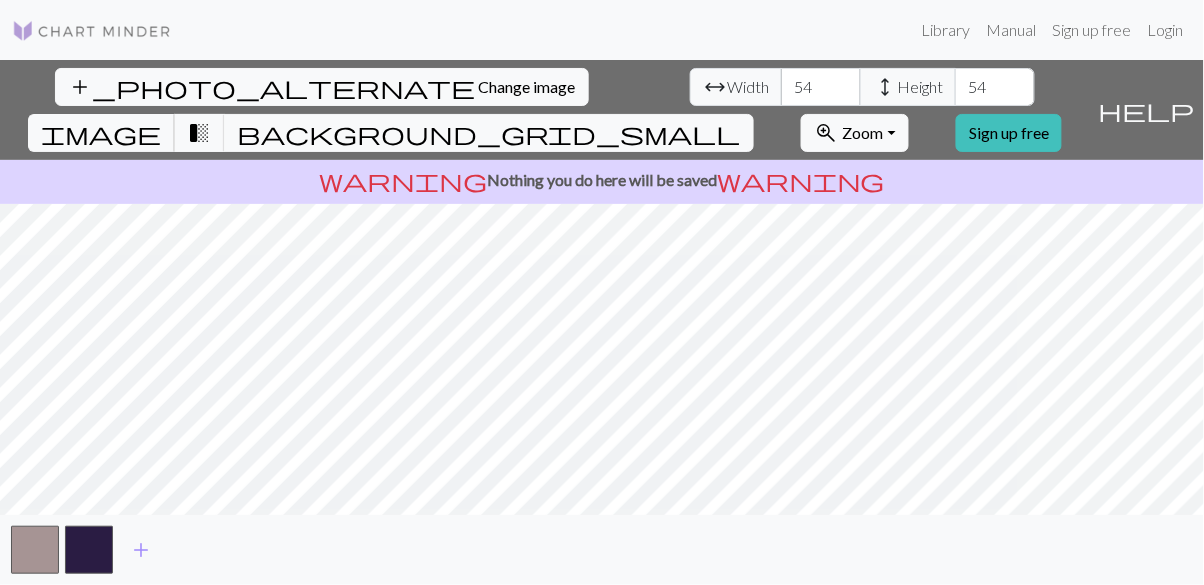 click on "image" at bounding box center (101, 133) 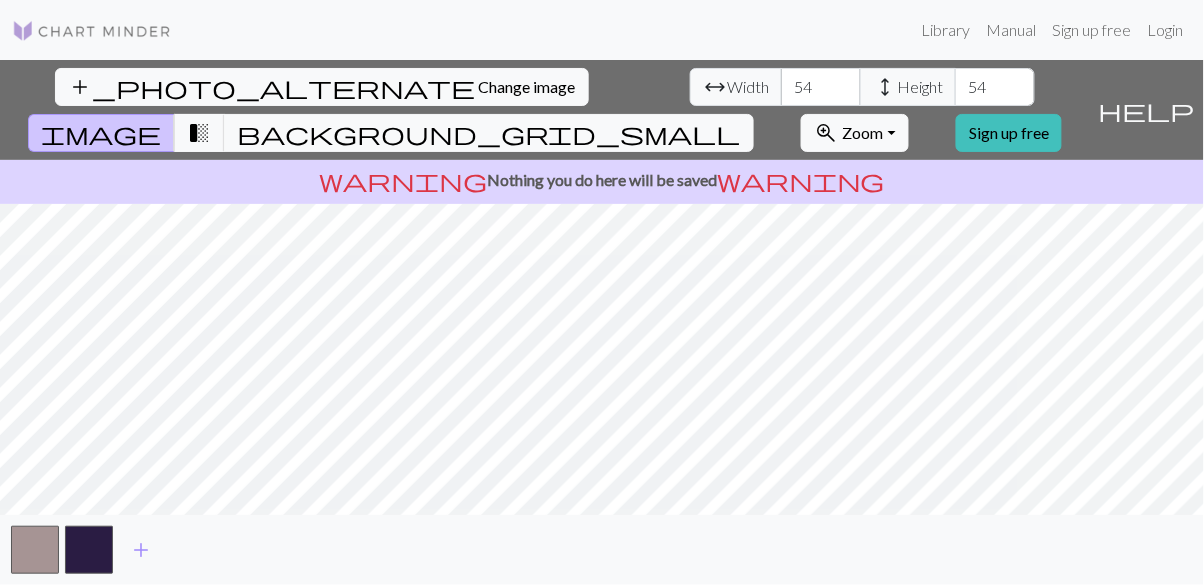 click on "Sign up free" at bounding box center (1009, 133) 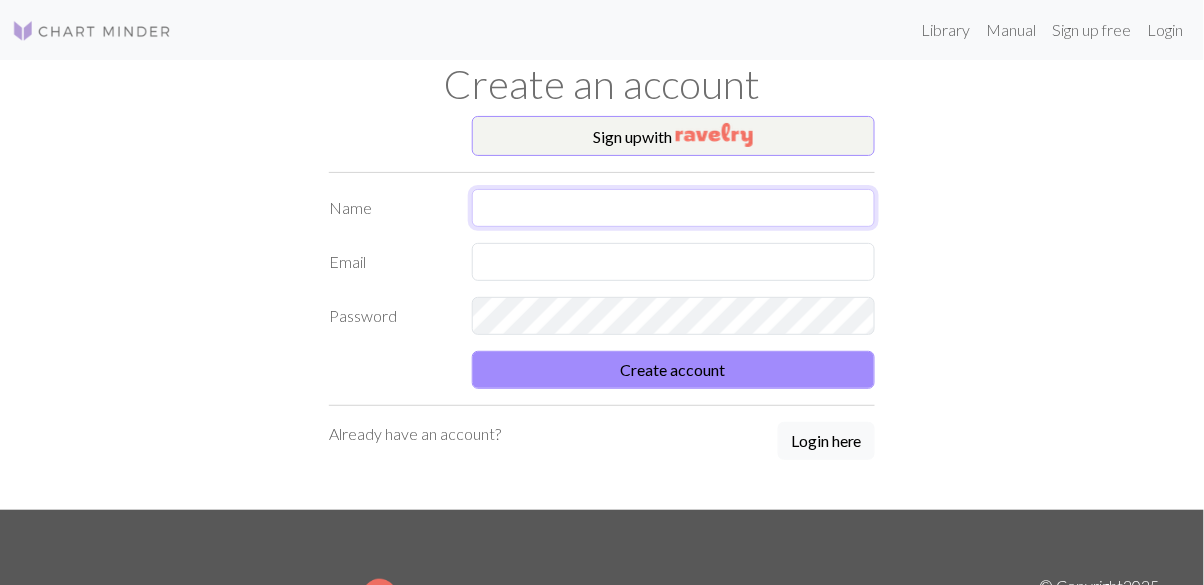 click at bounding box center [674, 208] 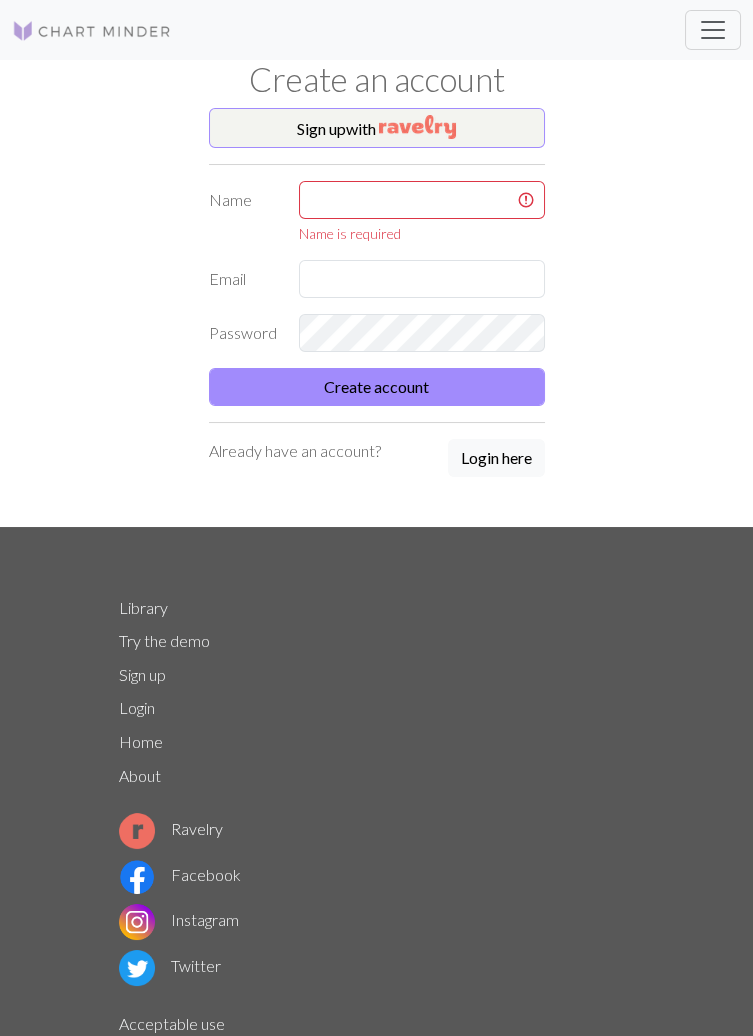 click on "Login here" at bounding box center (496, 458) 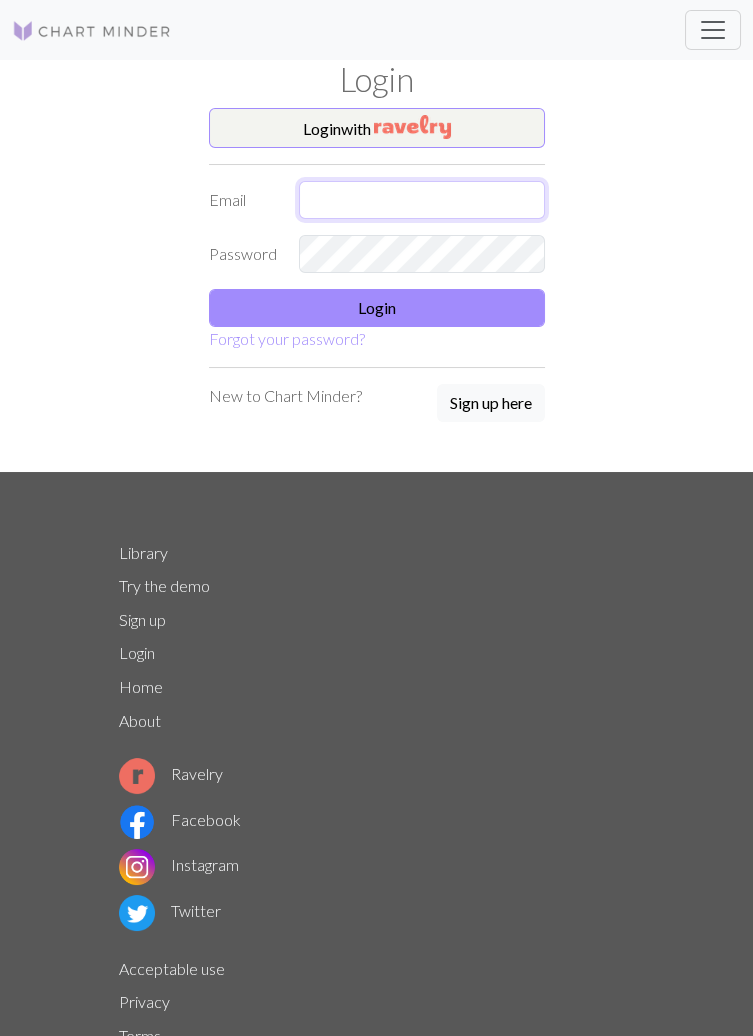 click at bounding box center [422, 200] 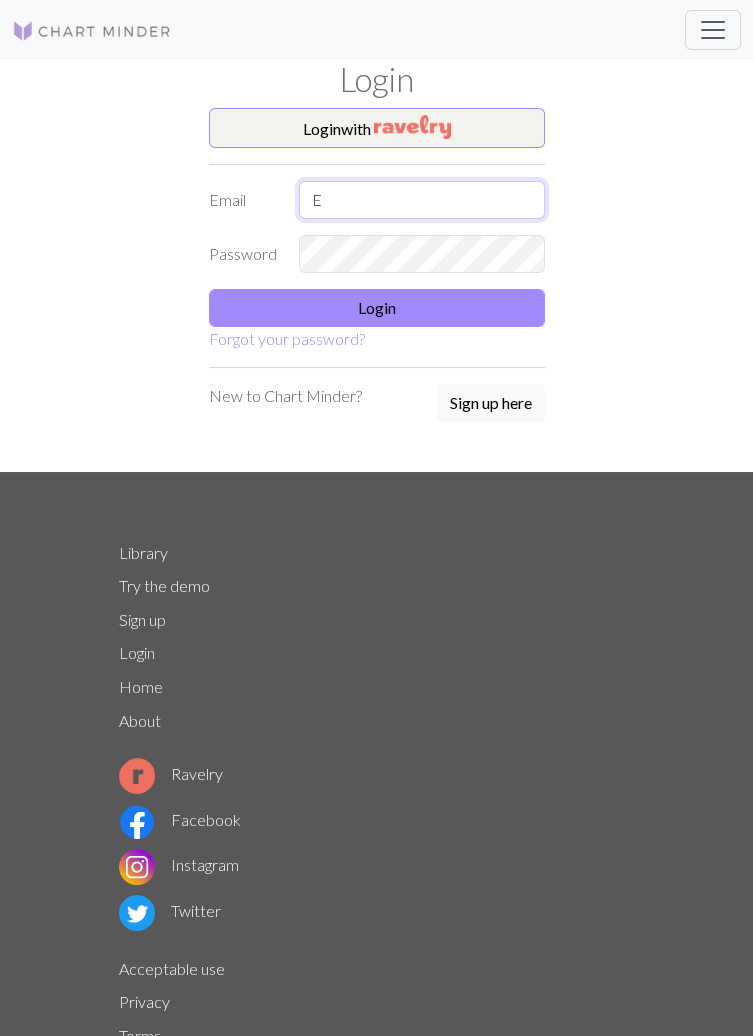 type on "[EMAIL]" 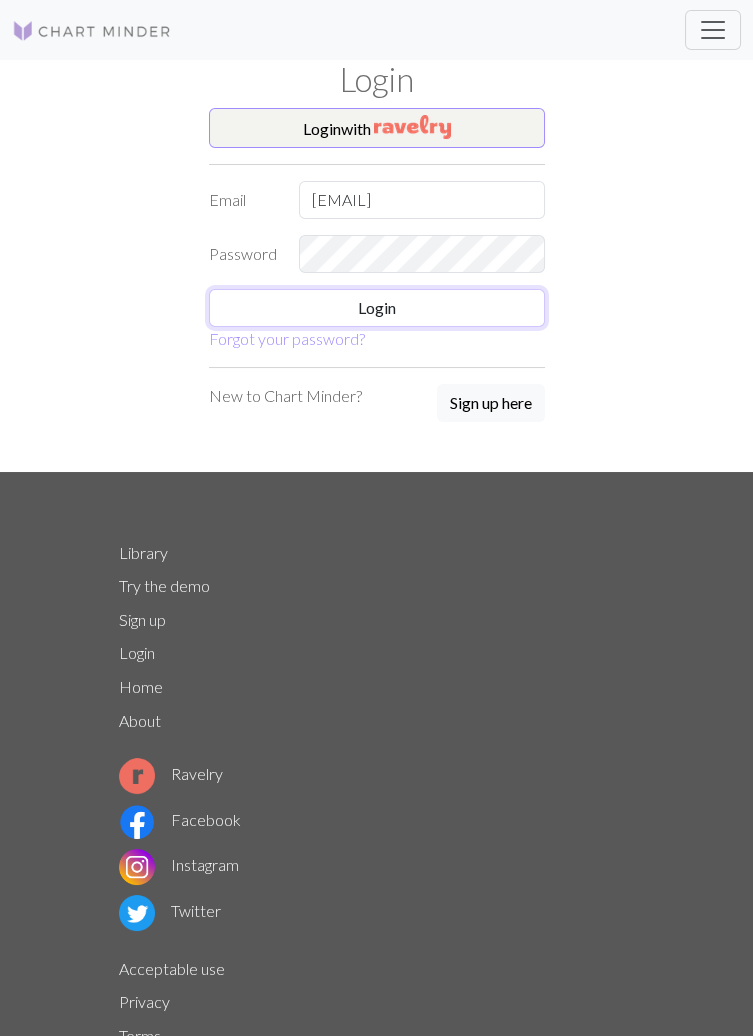 click on "Login" at bounding box center [377, 308] 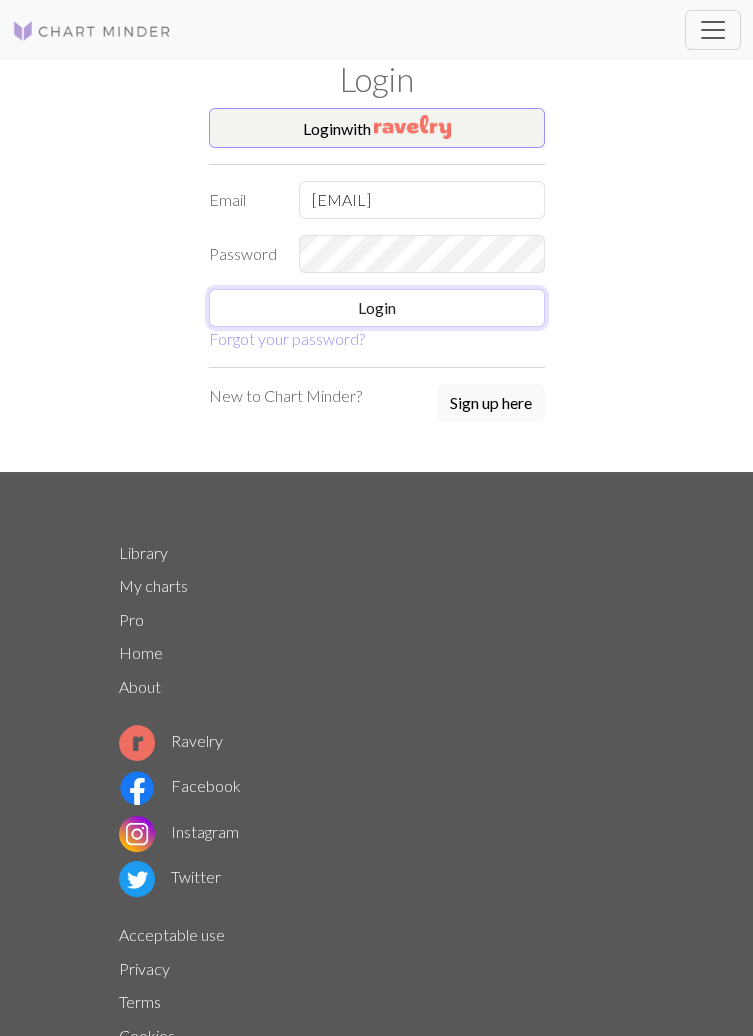 click on "Login" at bounding box center [377, 308] 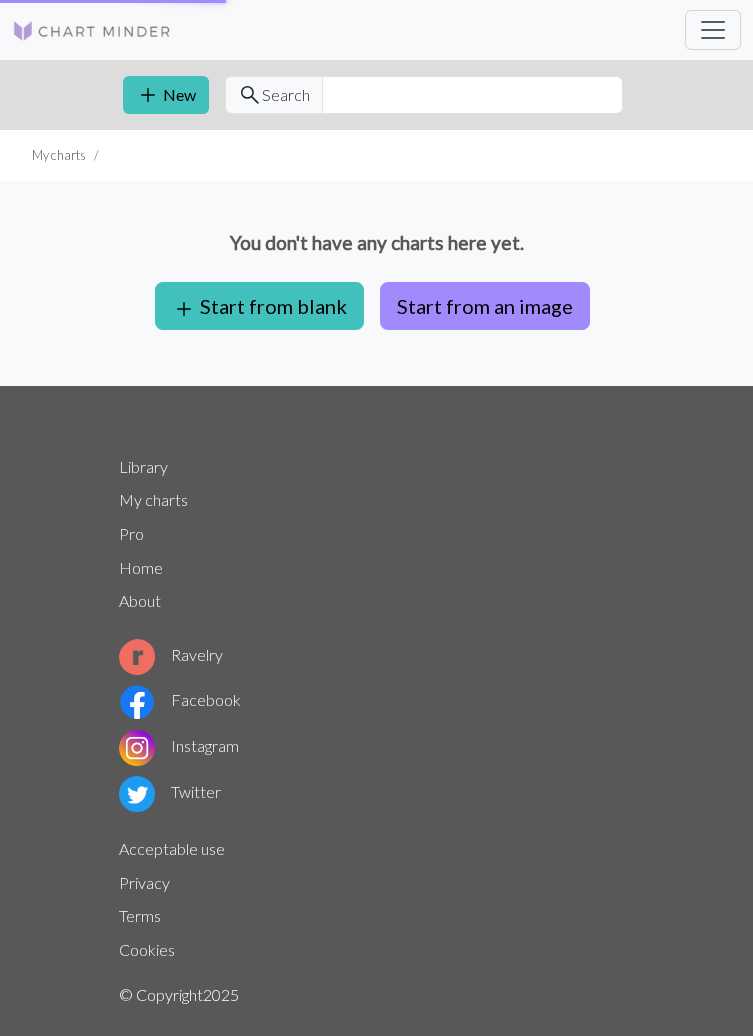 click on "add   Start from blank" at bounding box center [259, 306] 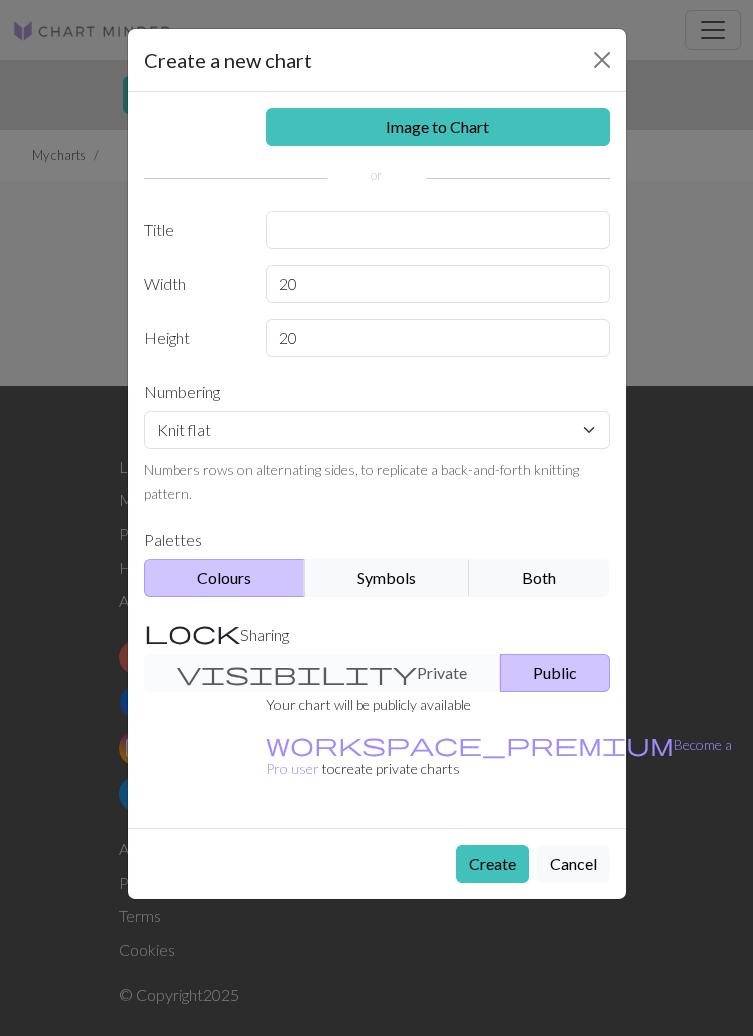 click on "Create a new chart Image to Chart Title Width 20 Height 20 Numbering Knit flat Knit in the round Lace knitting Cross stitch Numbers rows on alternating sides, to replicate a back-and-forth knitting pattern. Palettes Colours Symbols Both Sharing visibility  Private Public Your chart will be publicly available workspace_premium Become a Pro user   to  create private charts Create Cancel" at bounding box center (376, 518) 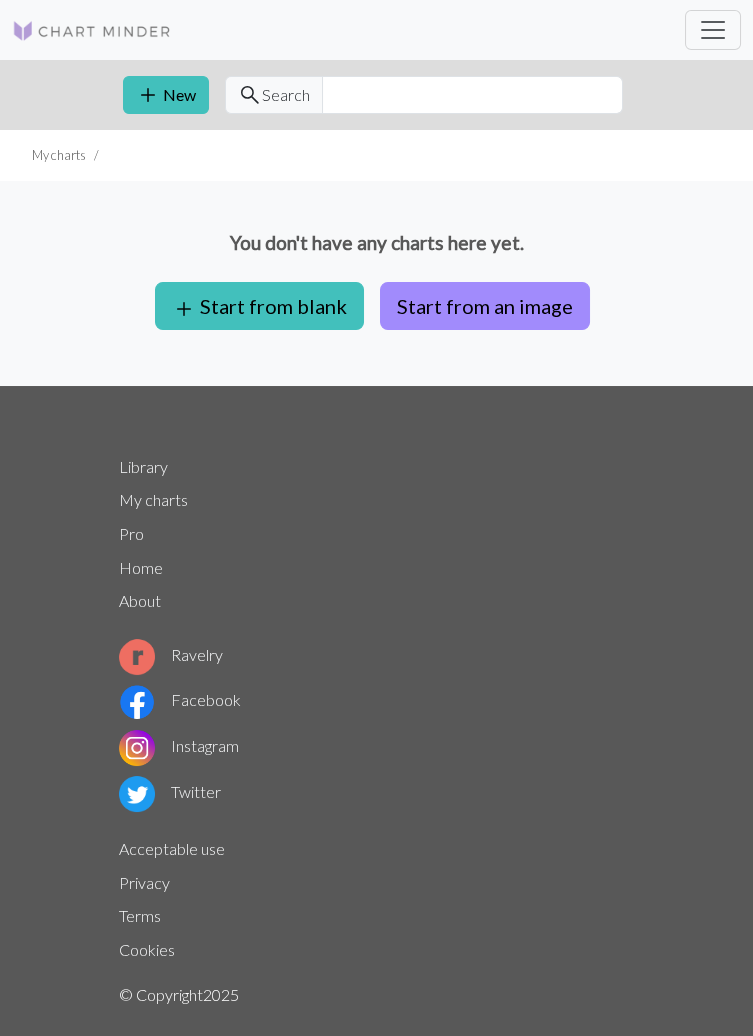 click on "Start from an image" at bounding box center (485, 306) 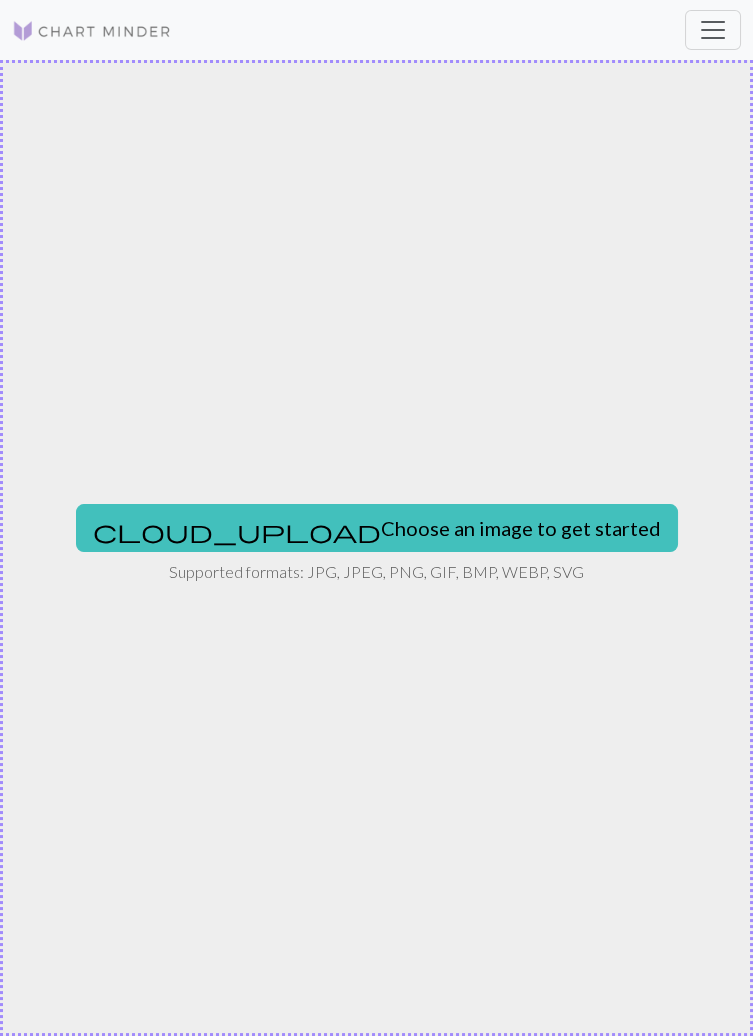 click on "cloud_upload  Choose an image to get started" at bounding box center [377, 528] 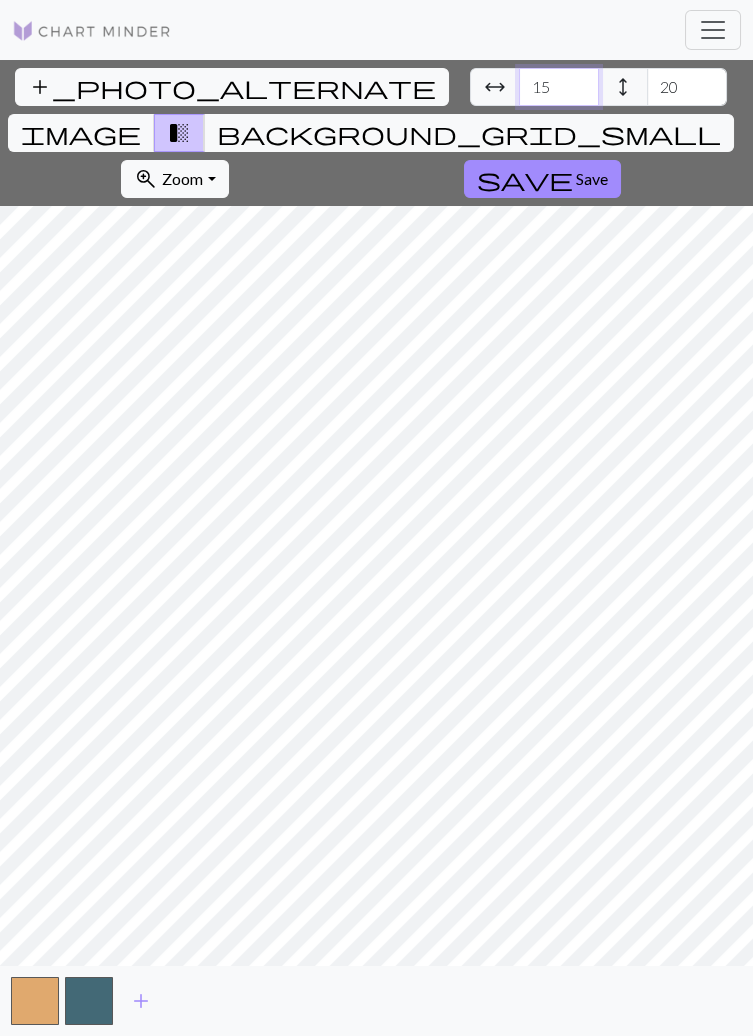 click on "15" at bounding box center (559, 87) 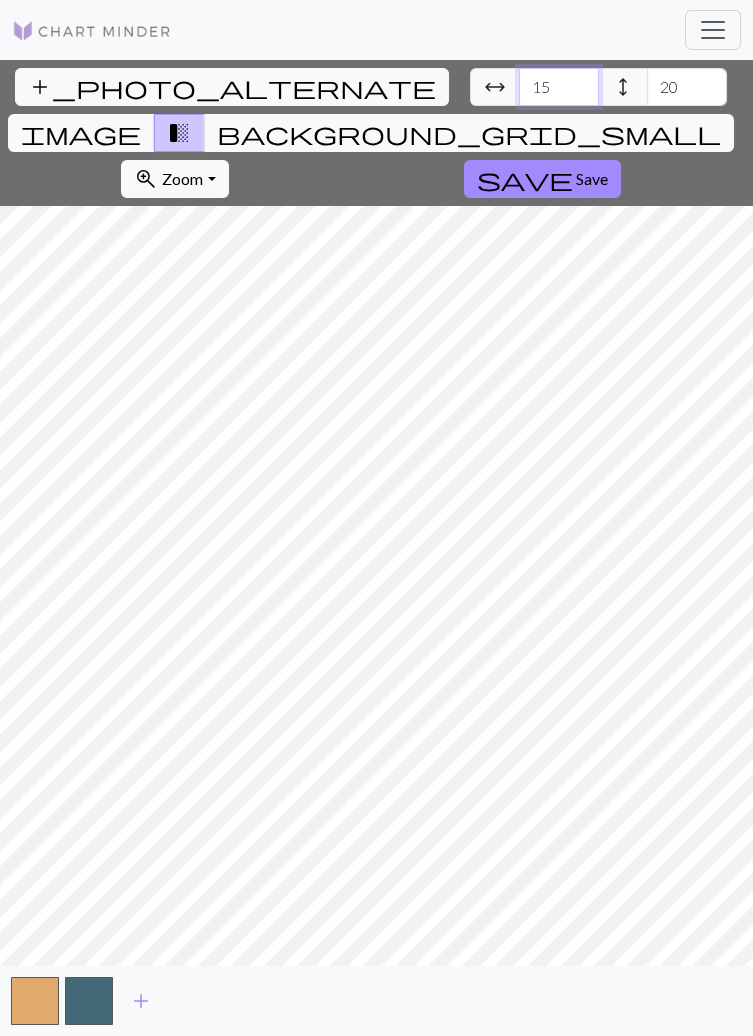 type on "1" 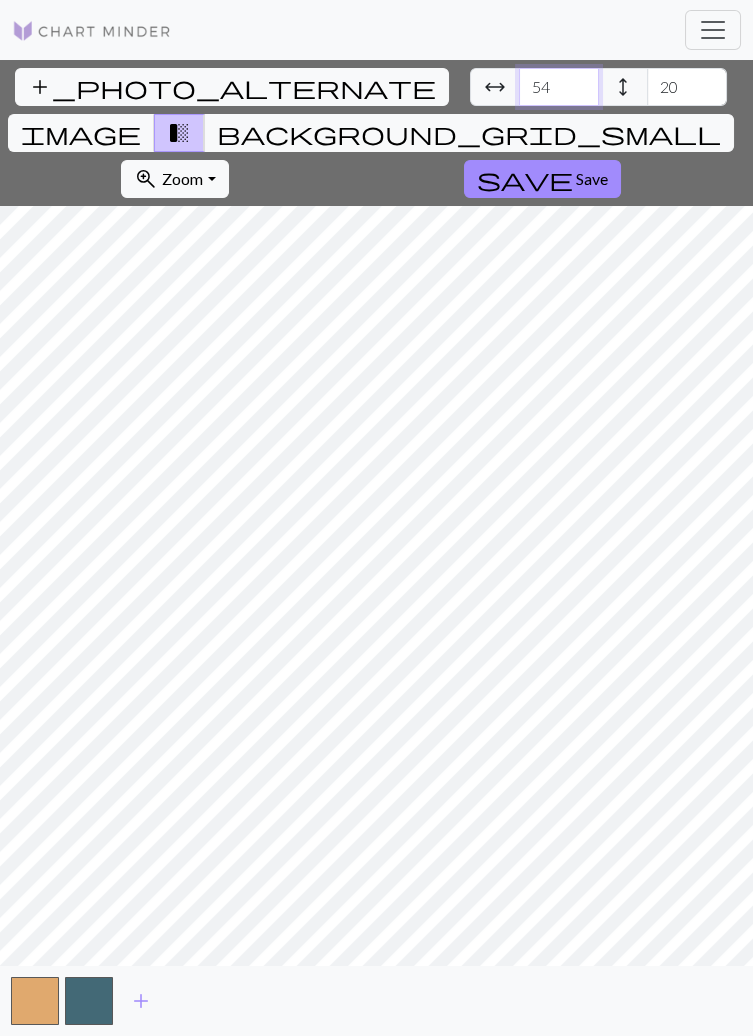 type on "54" 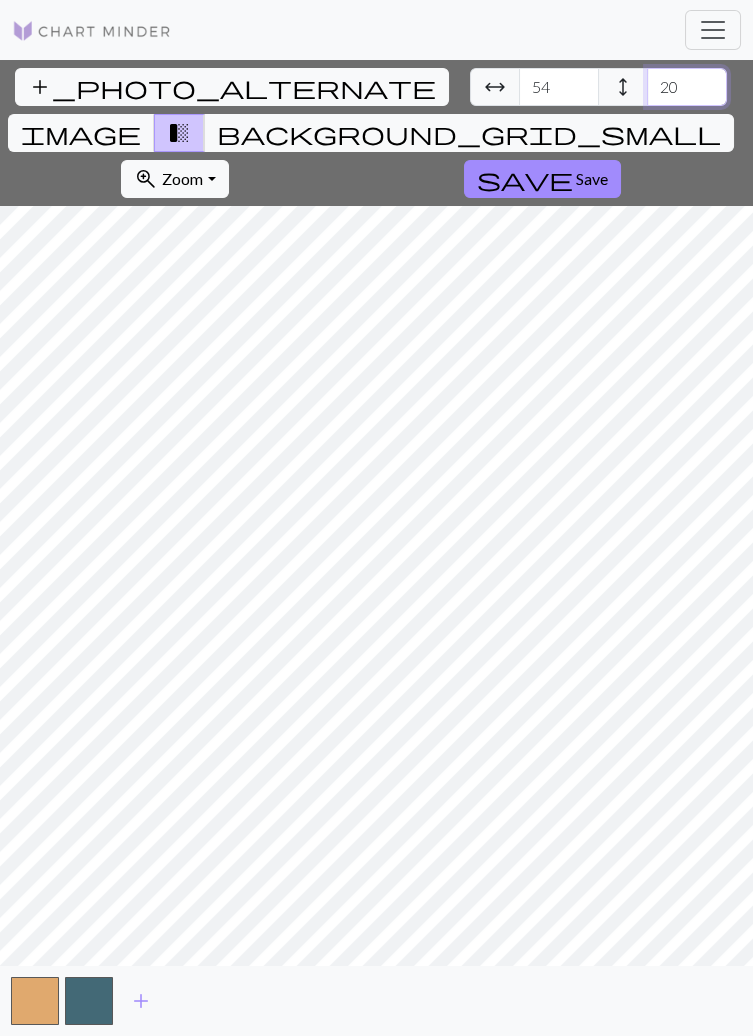 click on "20" at bounding box center [687, 87] 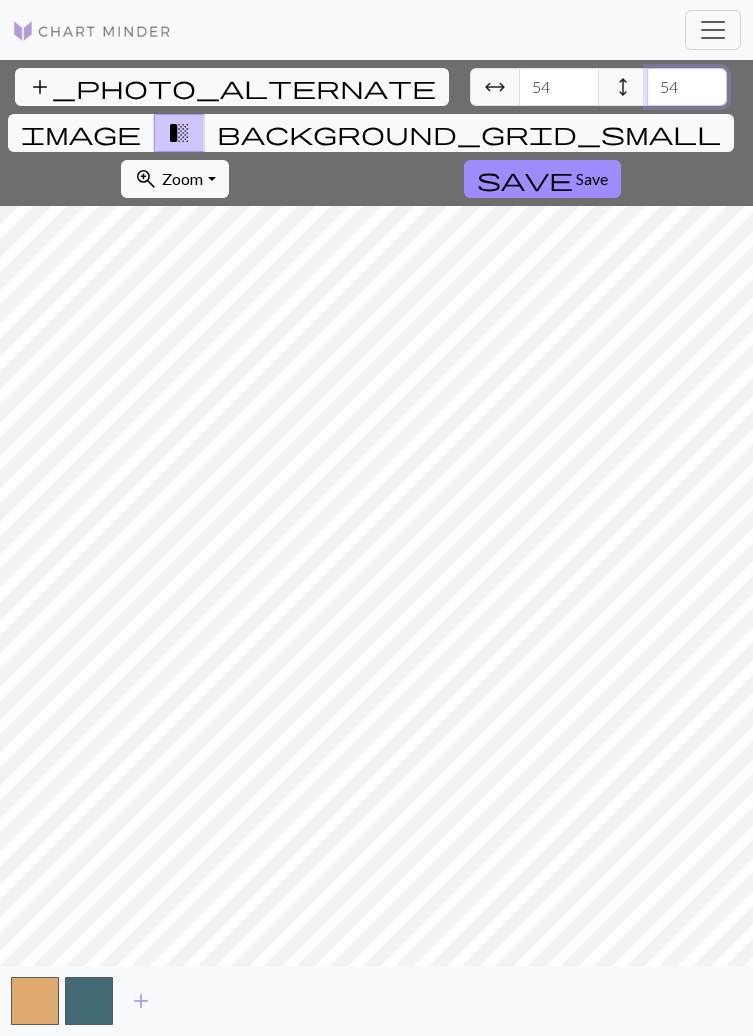 type on "54" 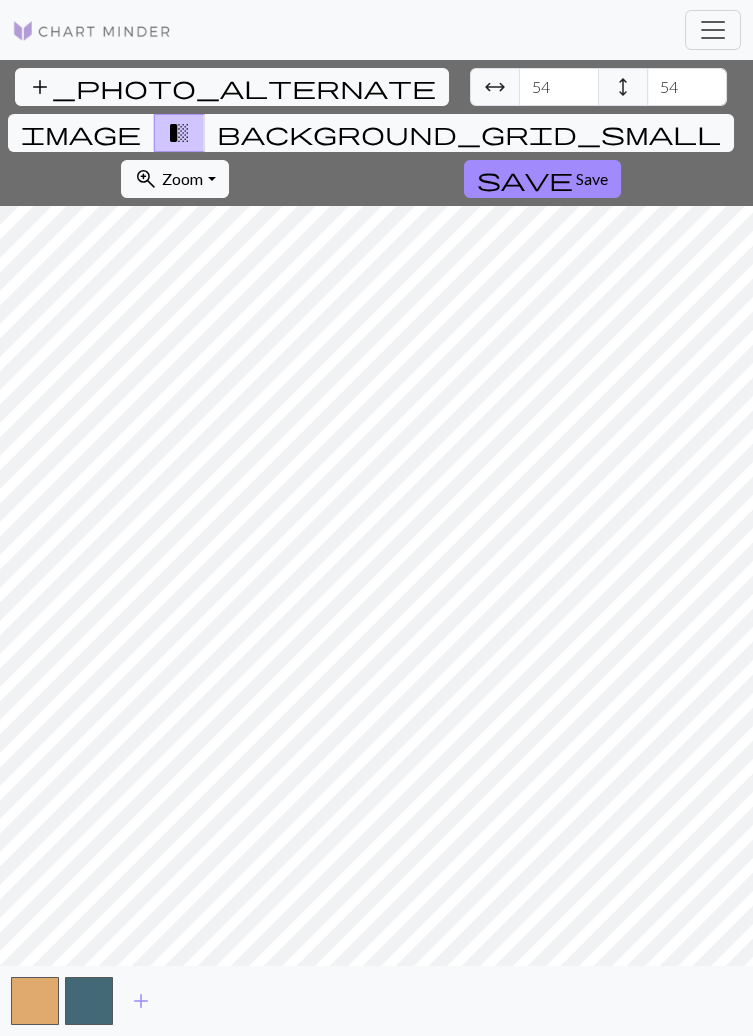 click on "Save" at bounding box center [592, 178] 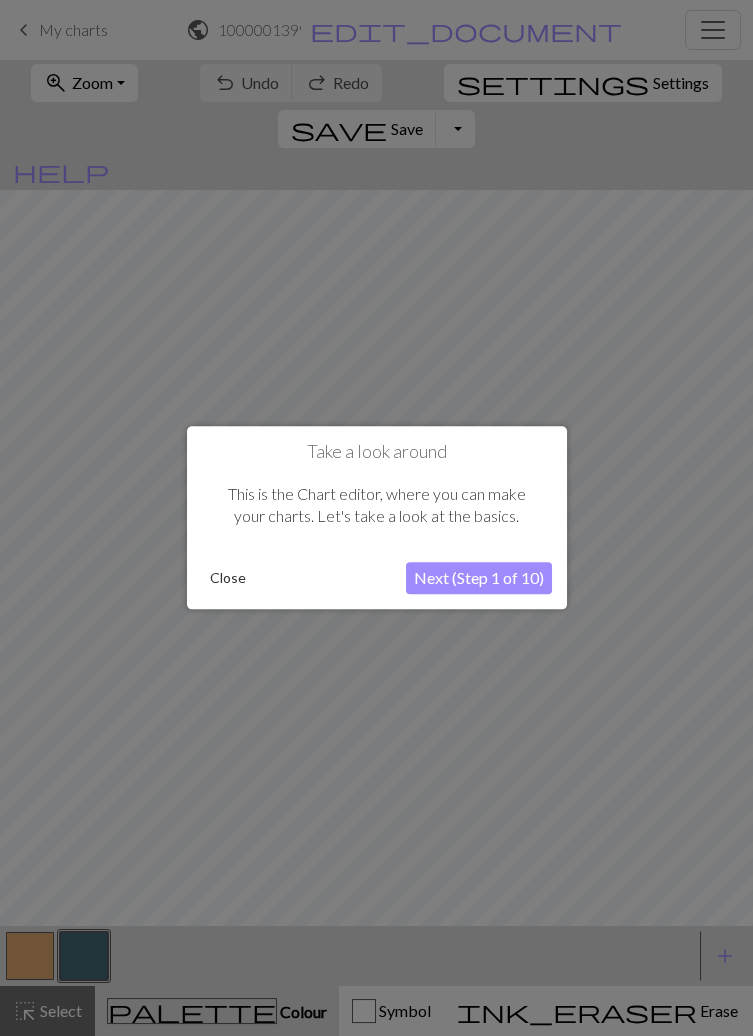 click on "Close" at bounding box center [228, 579] 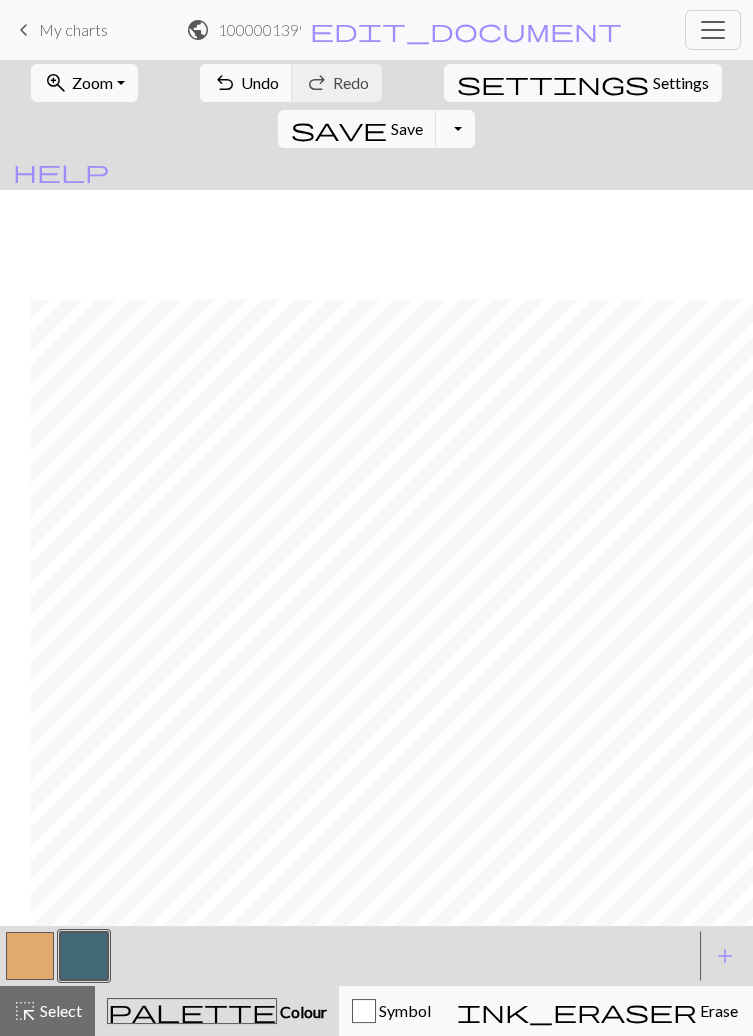scroll, scrollTop: 109, scrollLeft: 30, axis: both 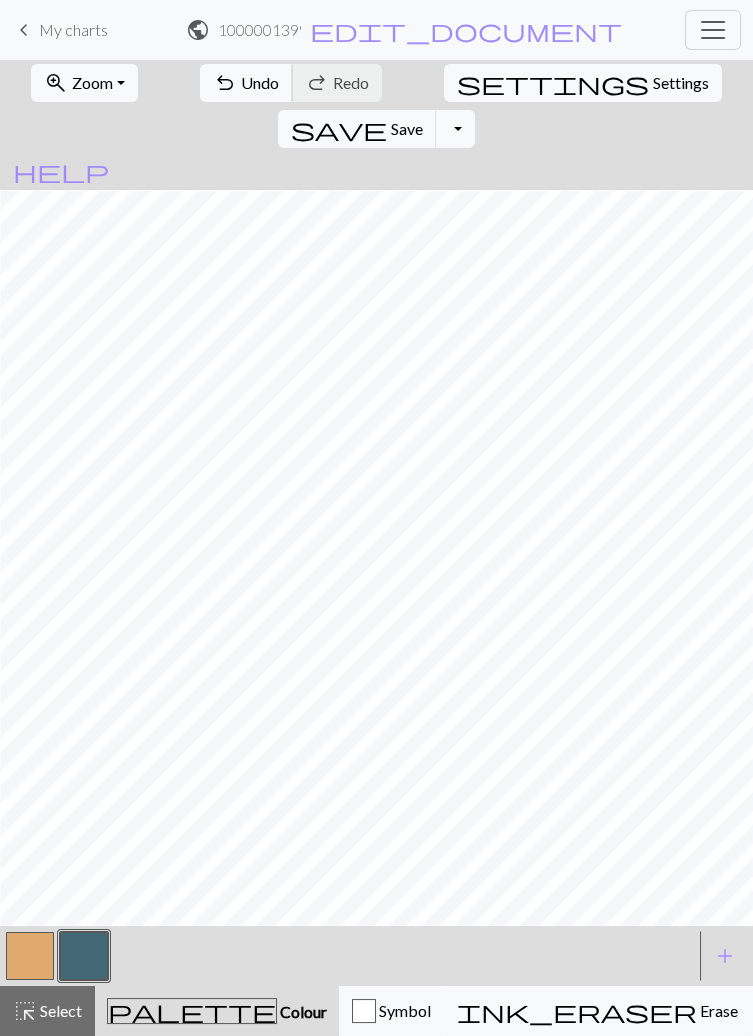 click on "undo" at bounding box center [225, 83] 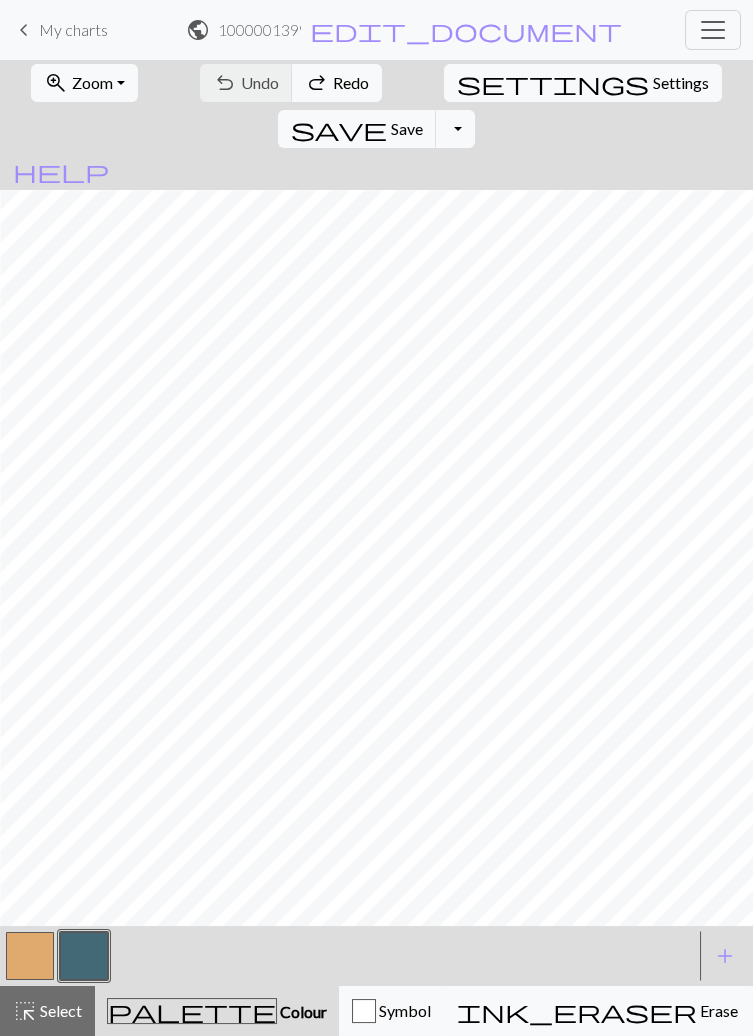 click at bounding box center (30, 956) 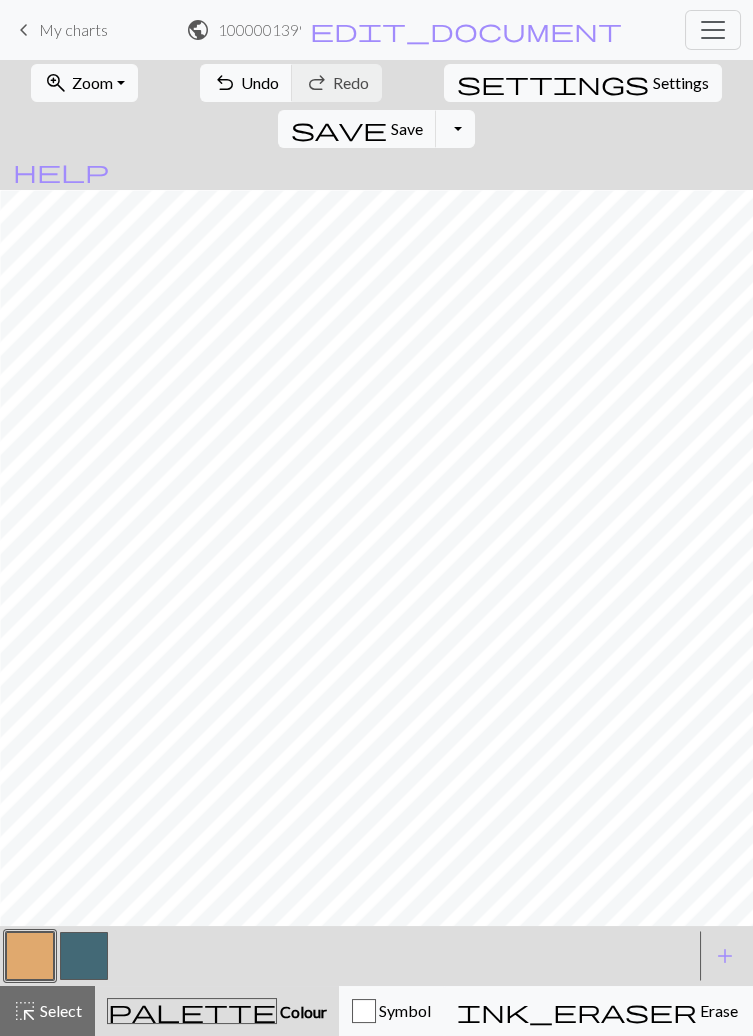 click on "zoom_in" at bounding box center [56, 83] 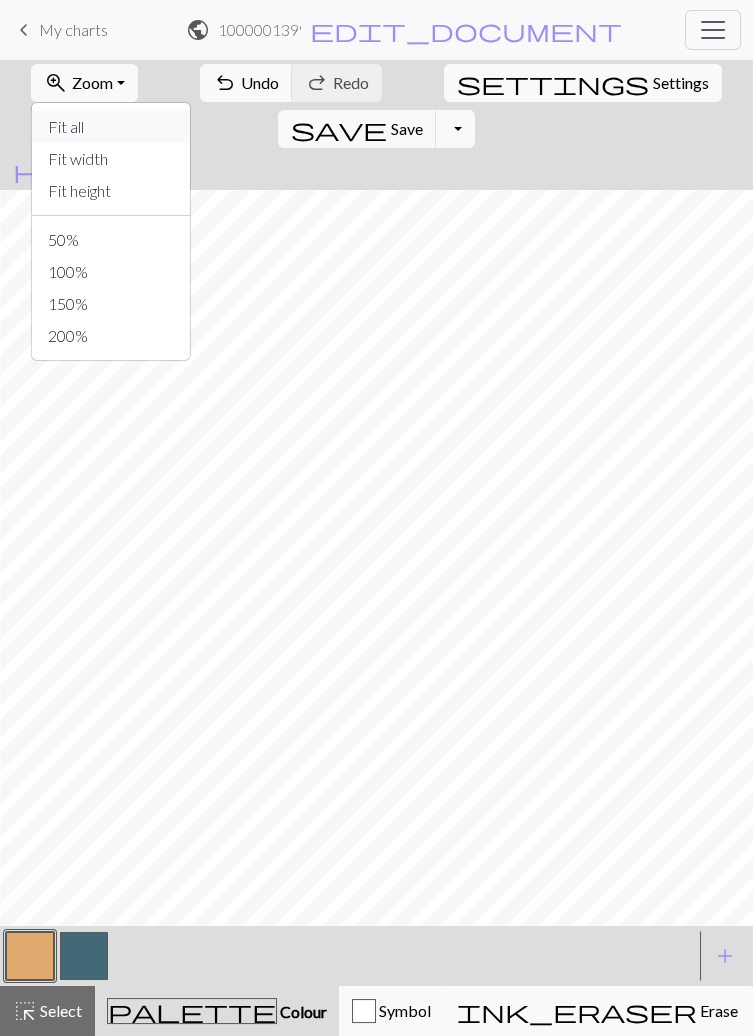 click on "Fit all" at bounding box center [111, 127] 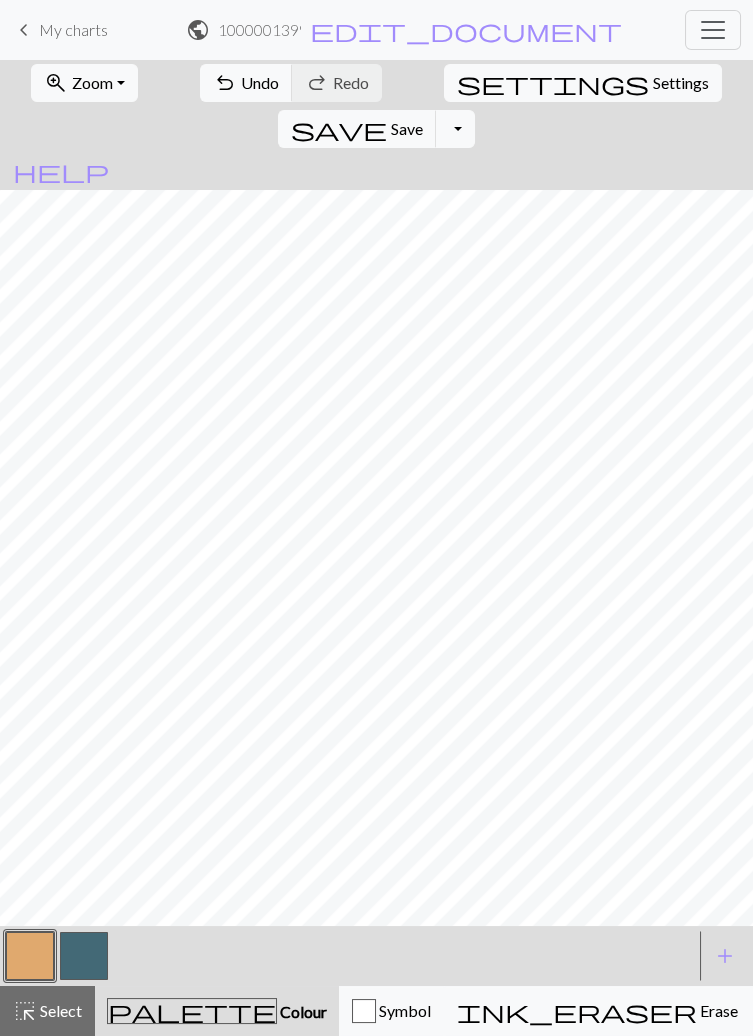 scroll, scrollTop: 0, scrollLeft: 0, axis: both 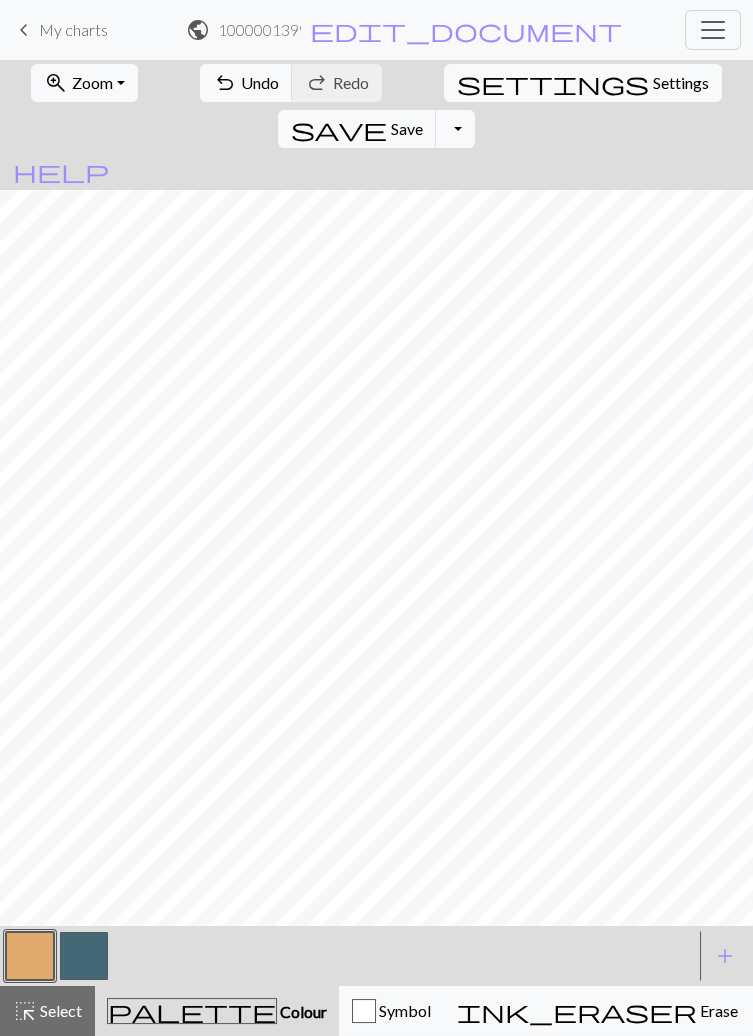click at bounding box center [364, 1011] 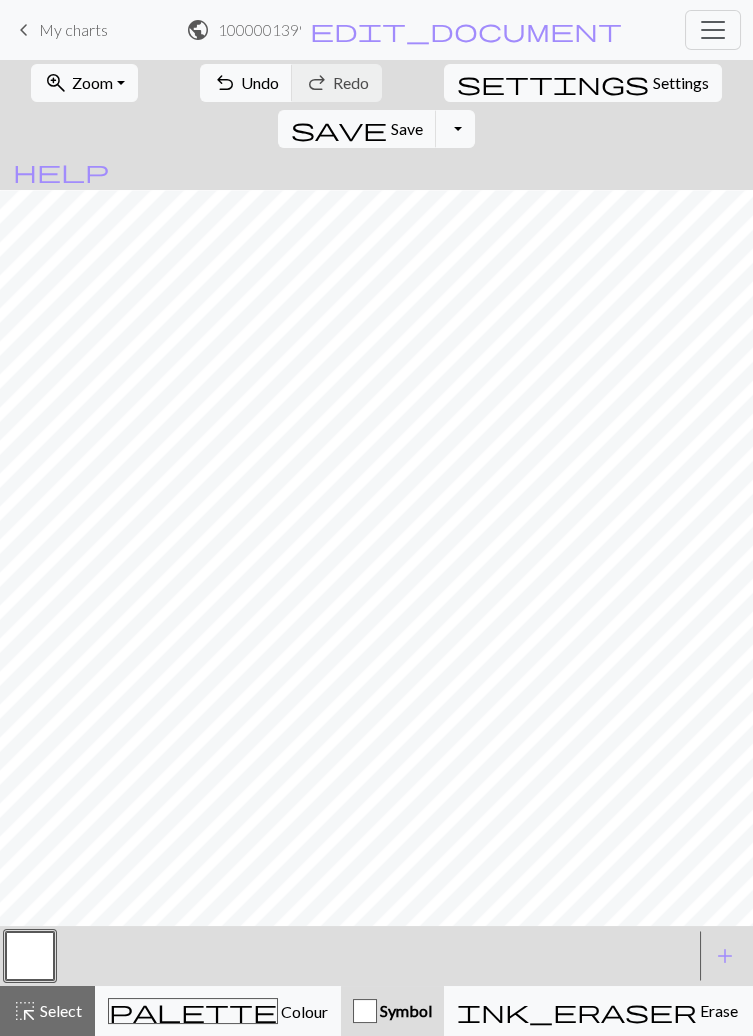 click at bounding box center (365, 1011) 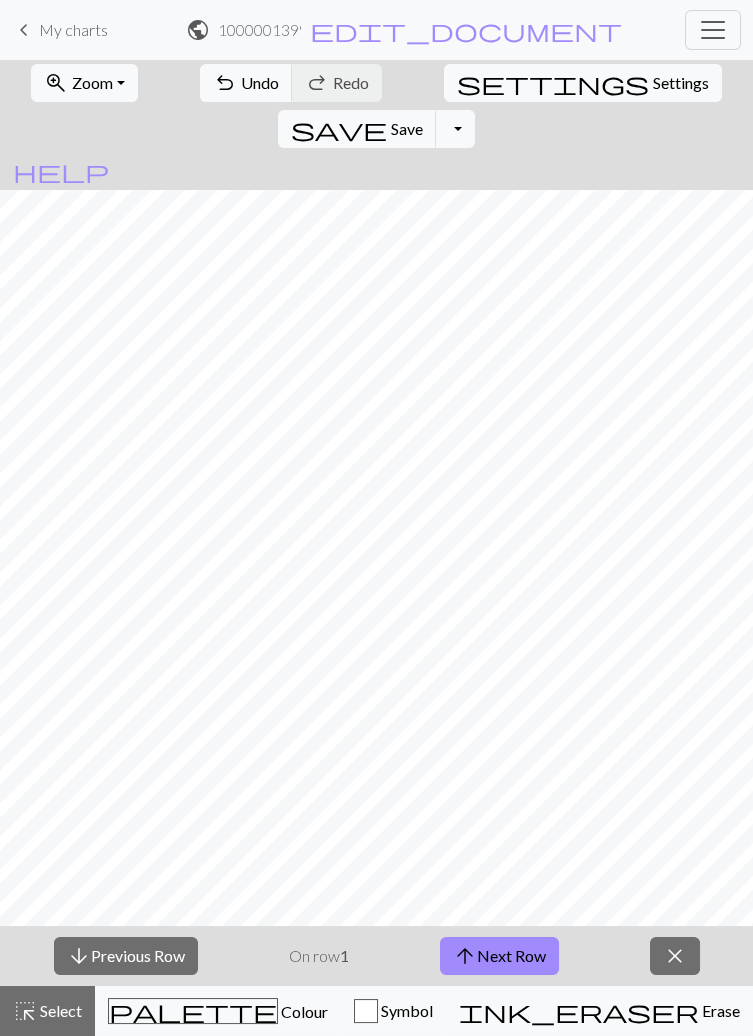 click on "palette" at bounding box center (193, 1011) 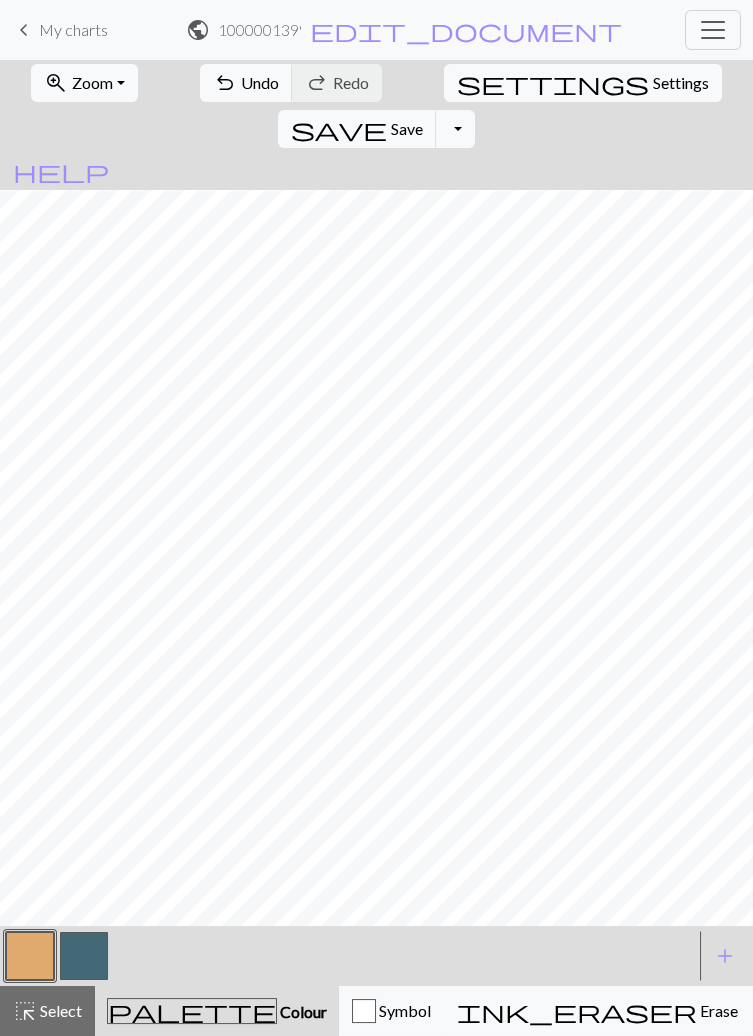 click on "Colour" at bounding box center [302, 1011] 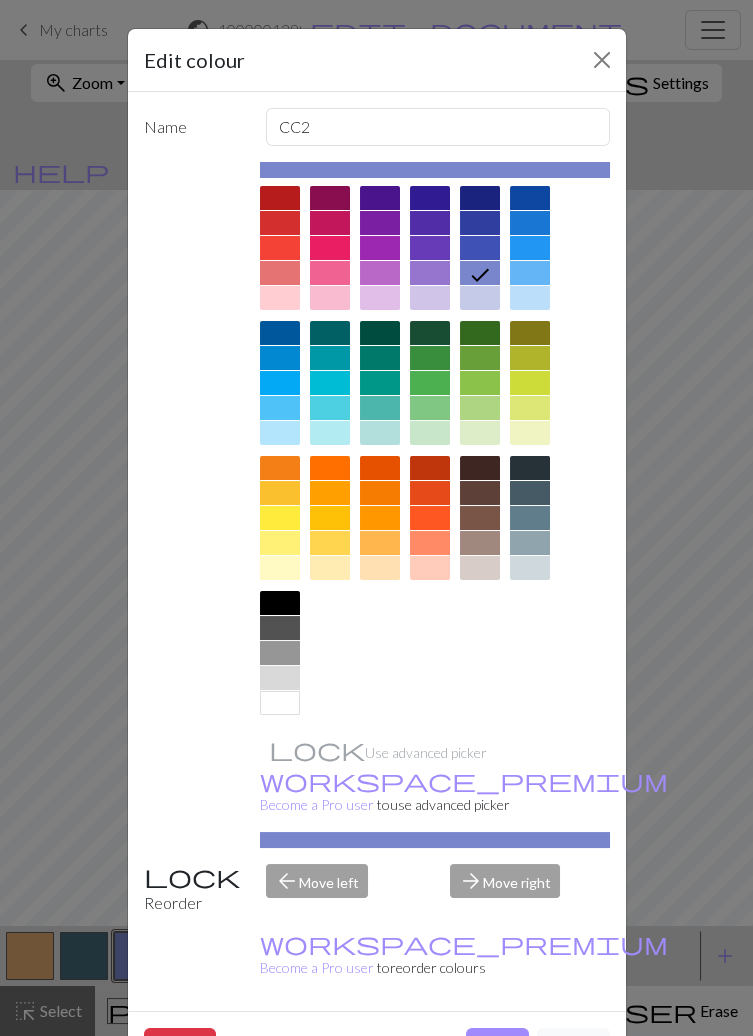 click at bounding box center (280, 603) 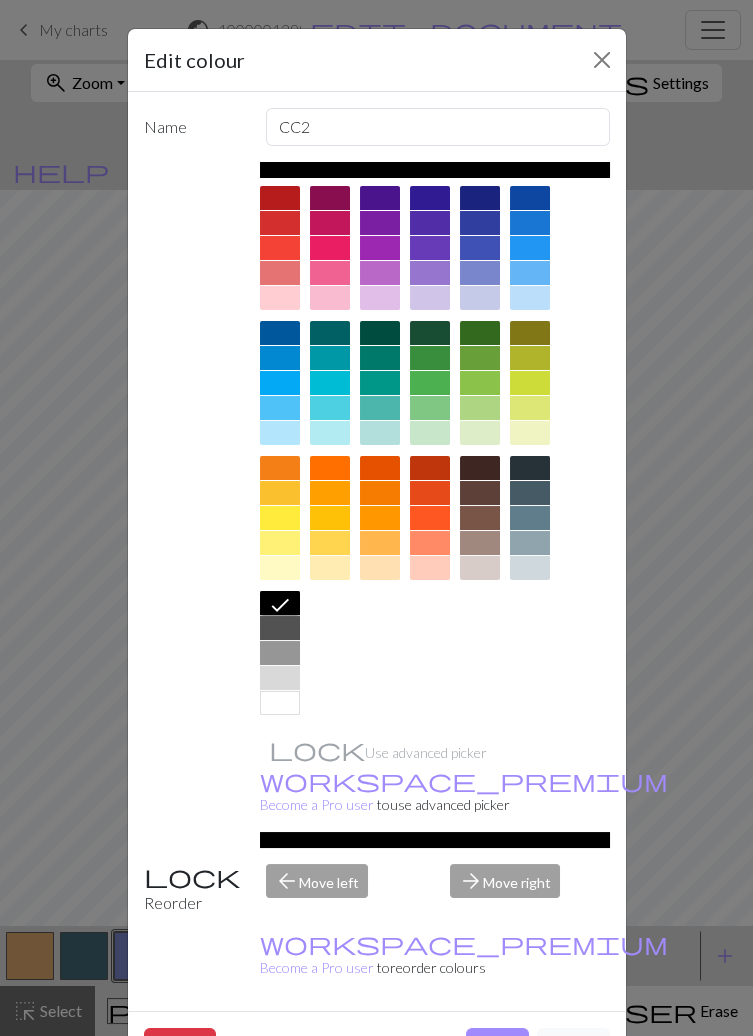 click on "Done" at bounding box center [497, 1047] 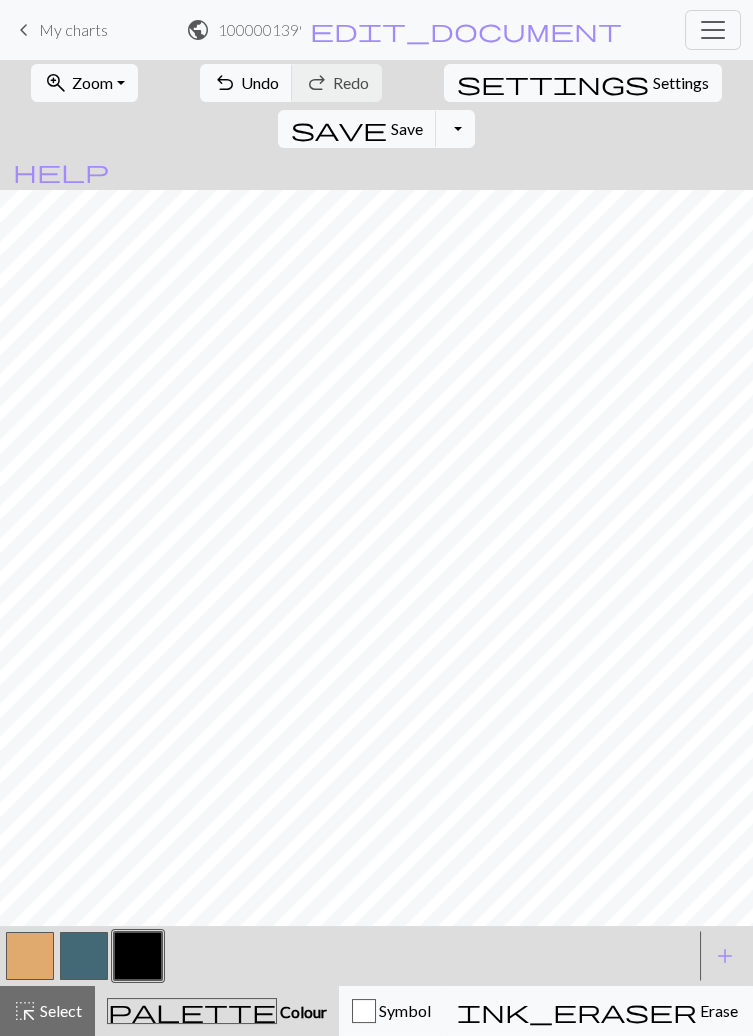 scroll, scrollTop: 0, scrollLeft: 0, axis: both 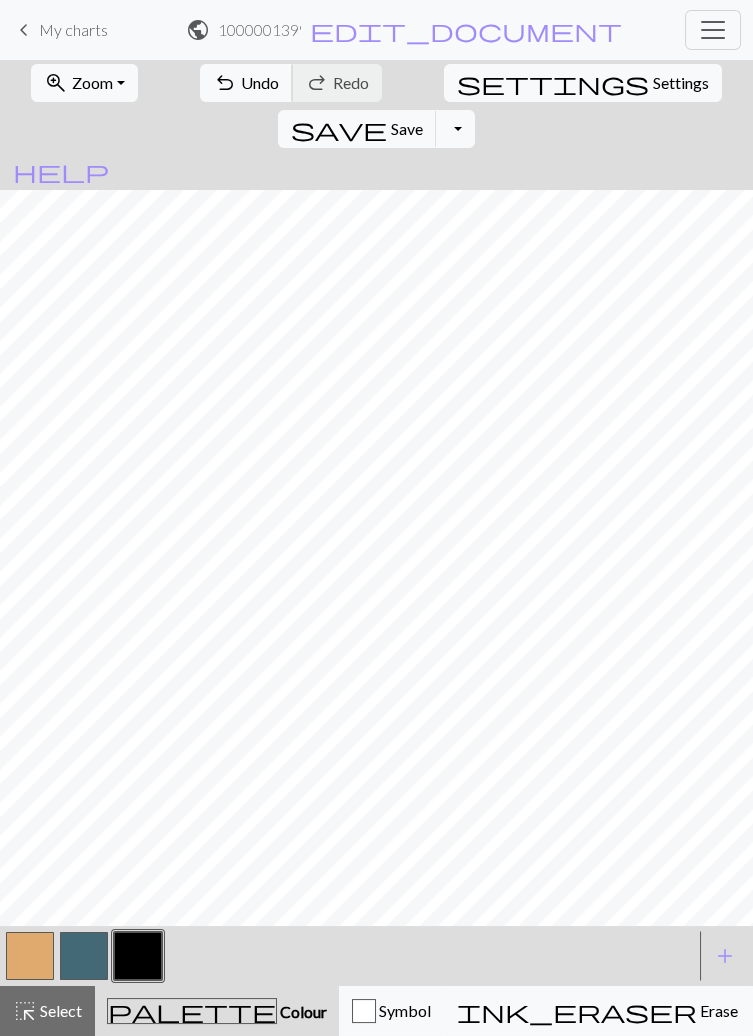 click on "undo Undo Undo" at bounding box center [246, 83] 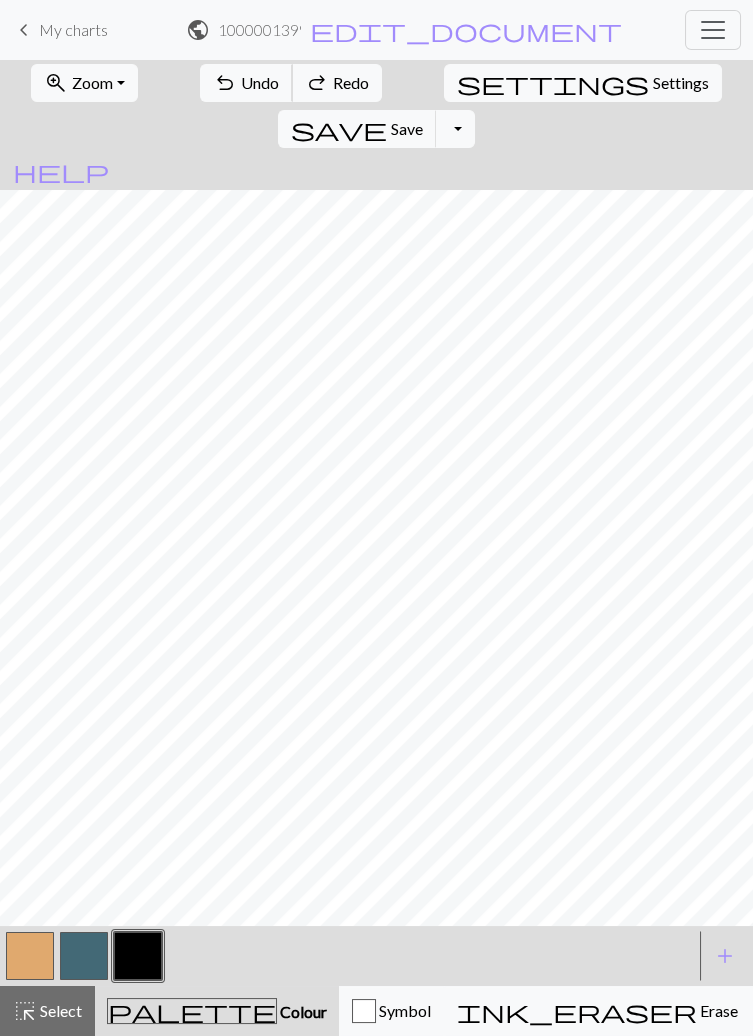 click on "undo Undo Undo" at bounding box center [246, 83] 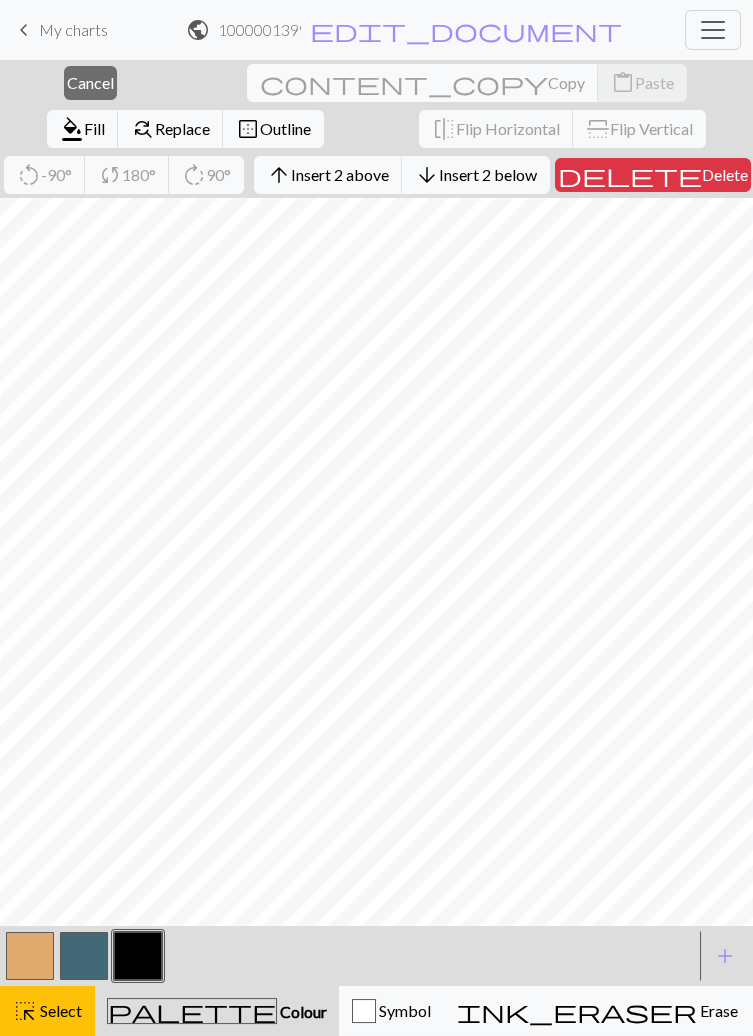 click at bounding box center (348, 956) 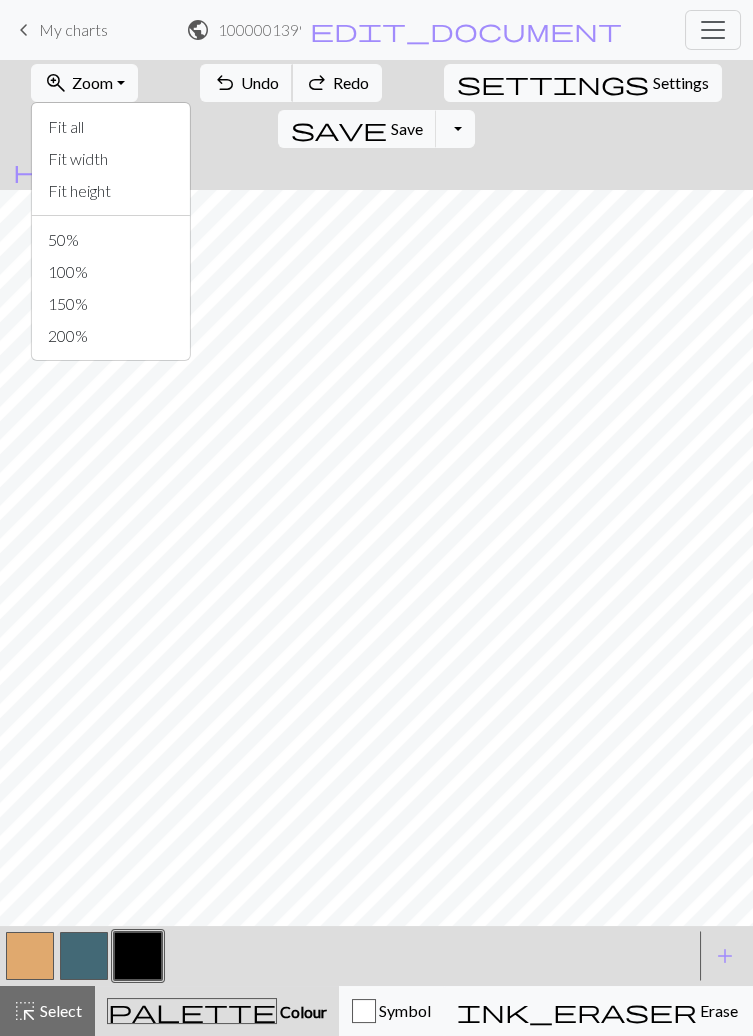 click on "Undo" at bounding box center (260, 82) 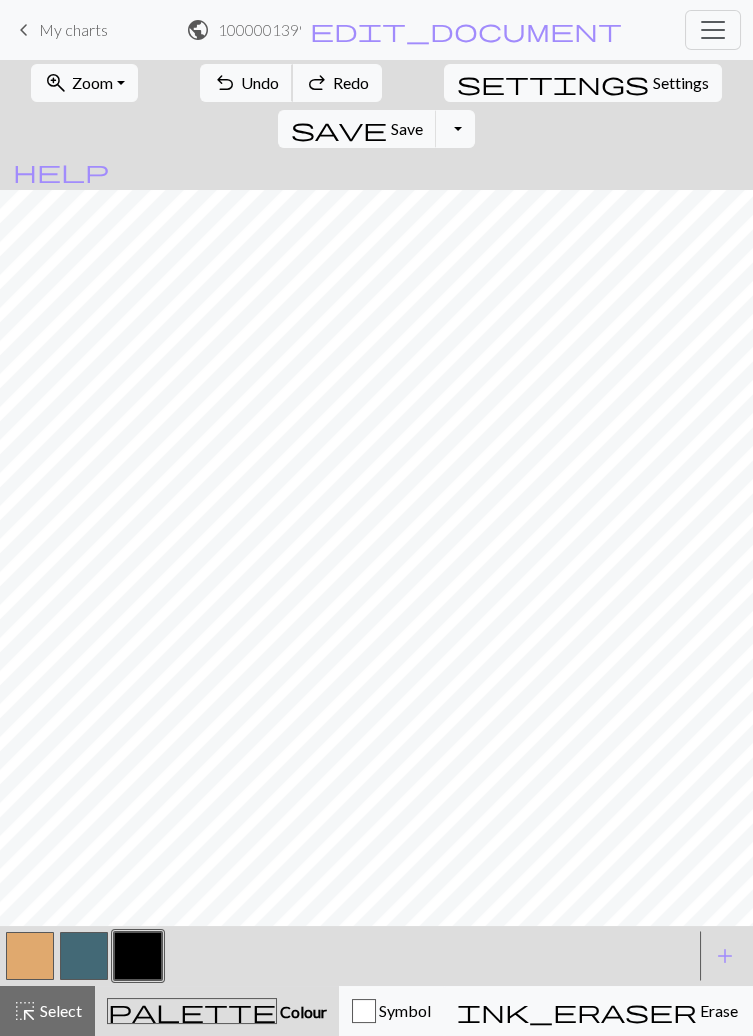 click on "undo" at bounding box center [225, 83] 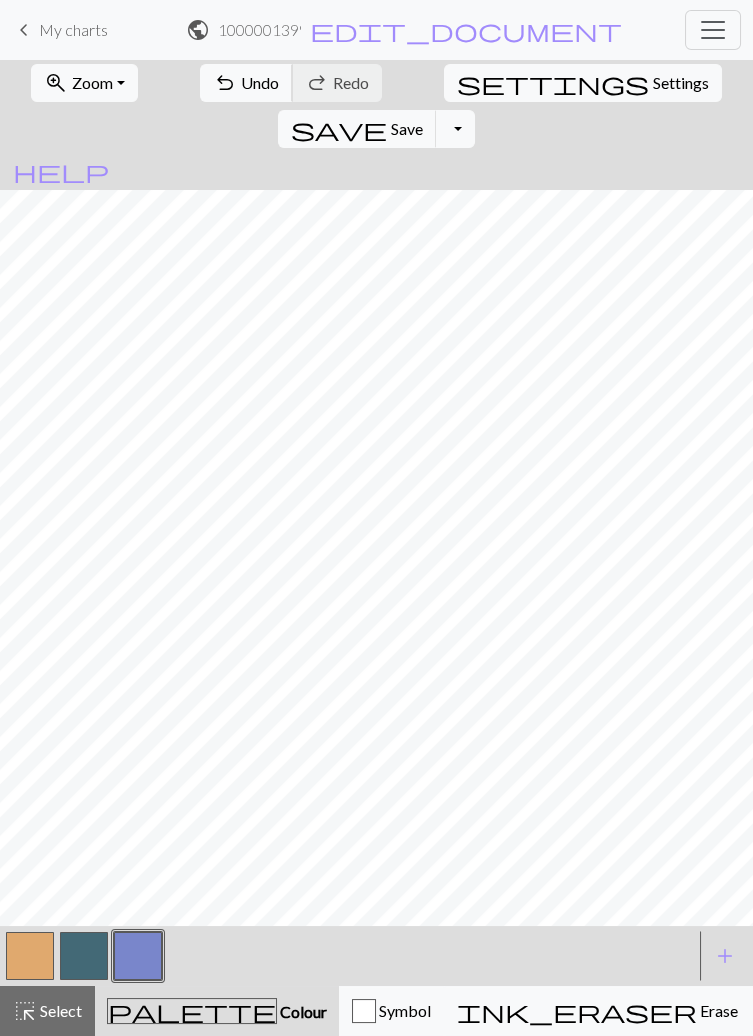 click on "Undo" at bounding box center (260, 82) 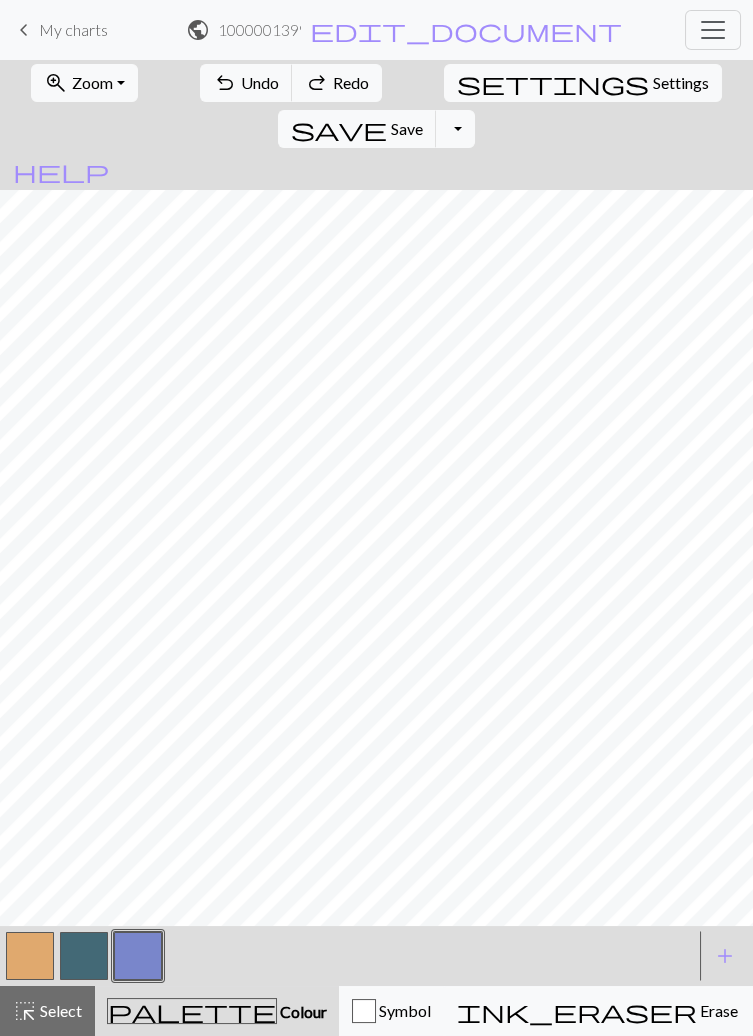 click at bounding box center [138, 956] 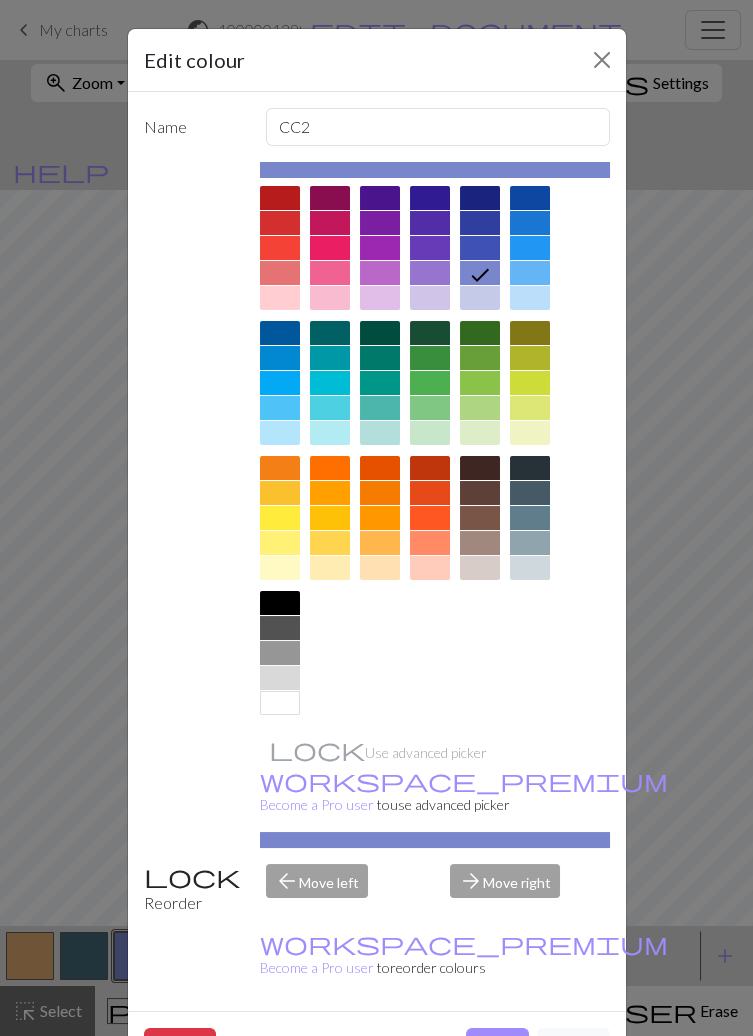 click at bounding box center [280, 603] 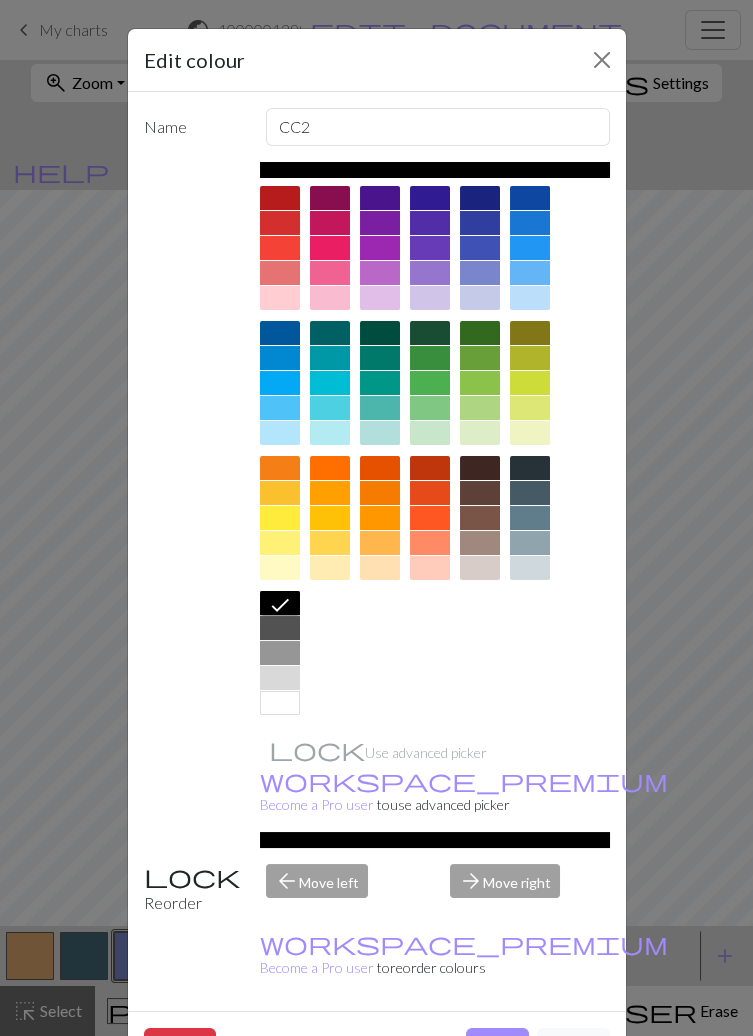 click on "Done" at bounding box center [497, 1047] 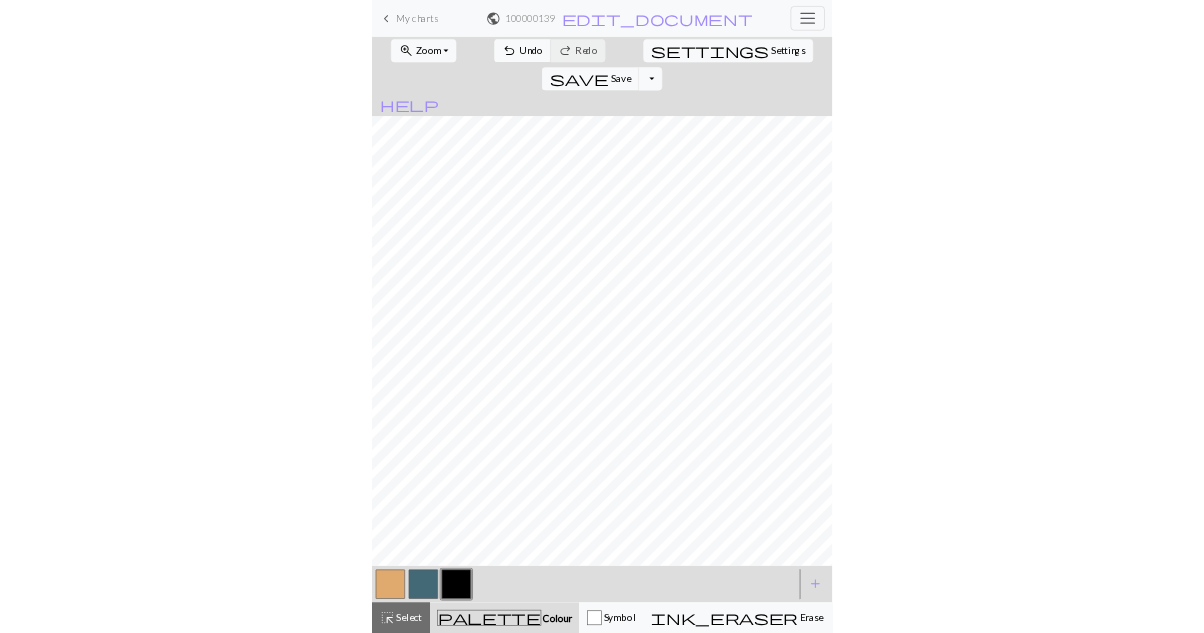 scroll, scrollTop: 0, scrollLeft: 0, axis: both 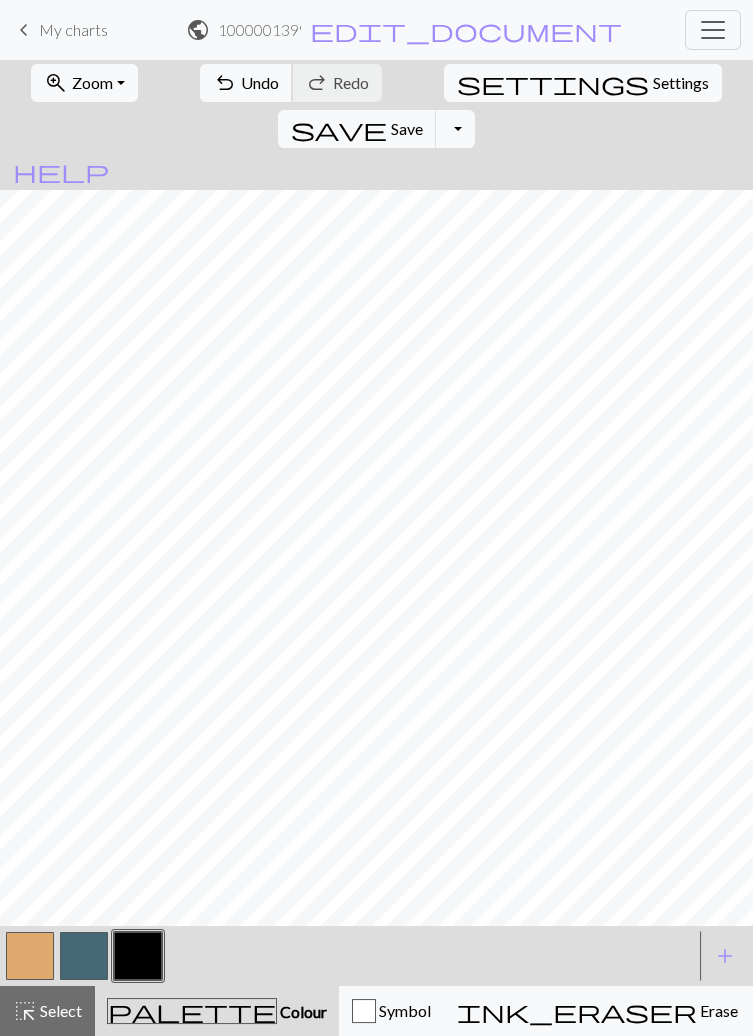 click on "undo" at bounding box center (225, 83) 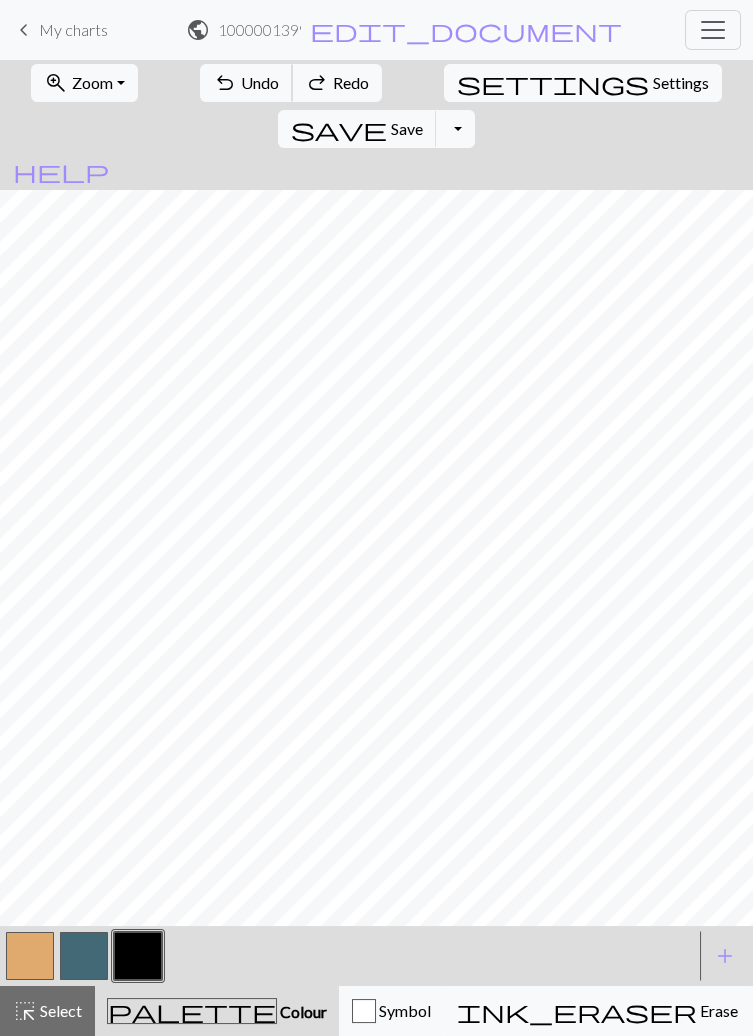 click on "Undo" at bounding box center (260, 82) 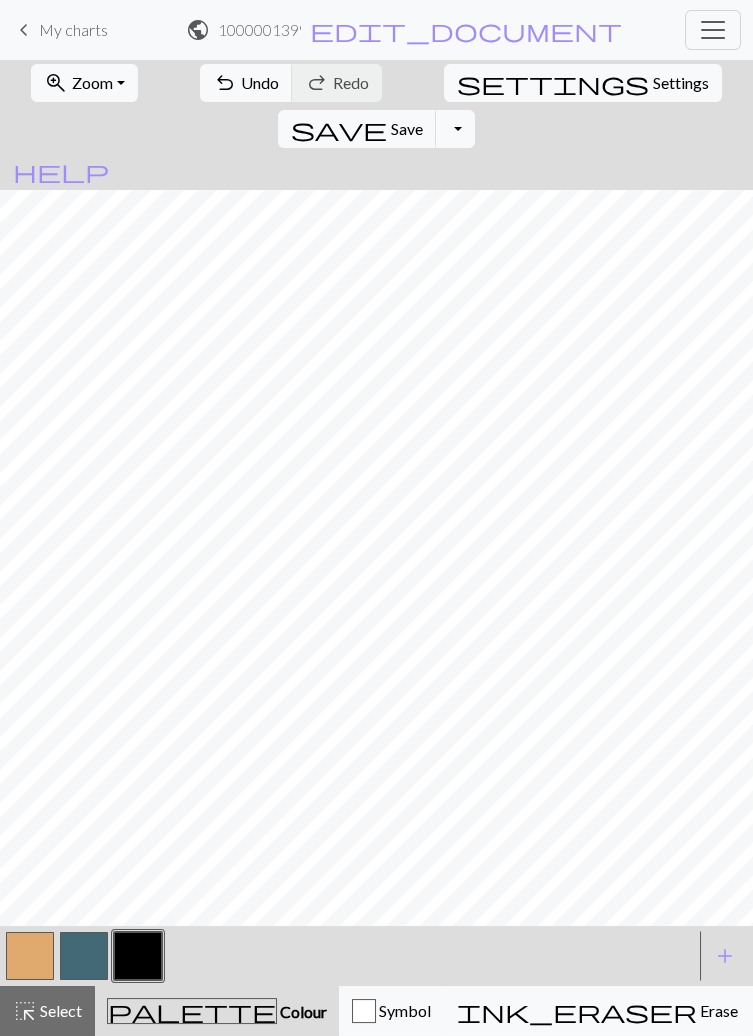click at bounding box center [138, 956] 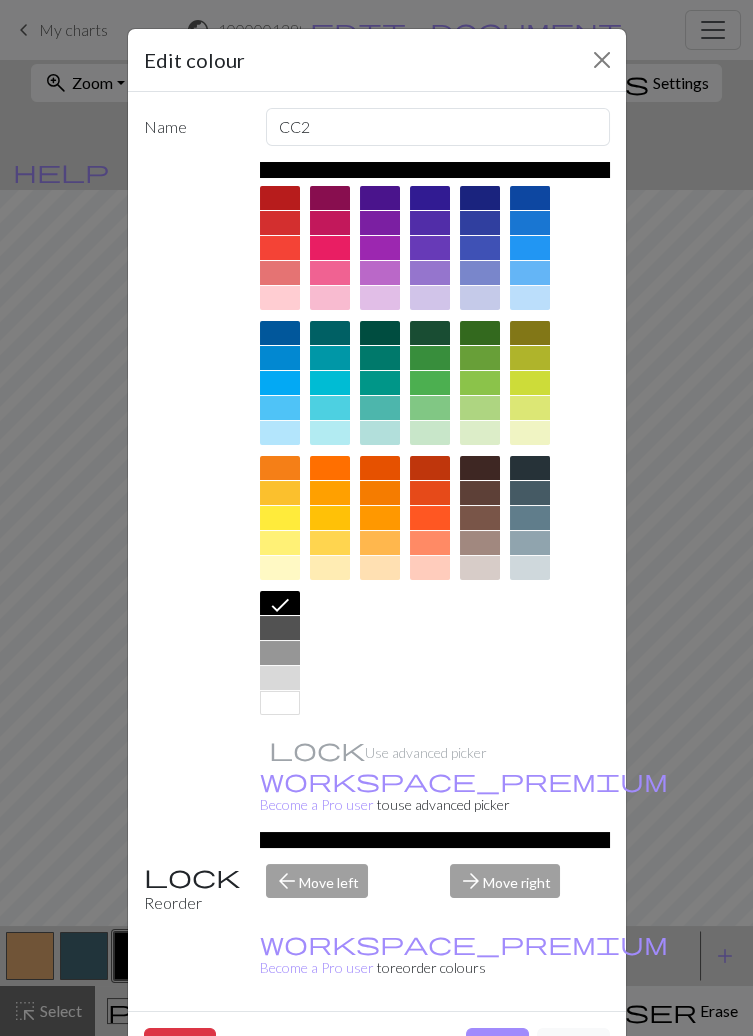 click on "Done" at bounding box center [497, 1047] 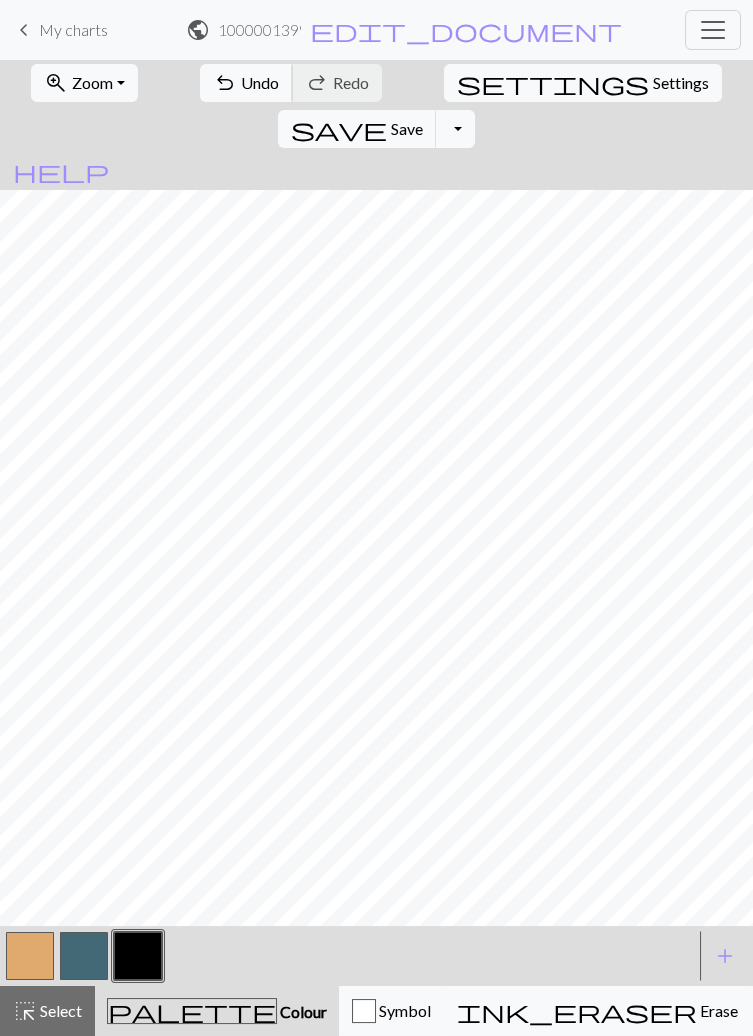 click on "undo" at bounding box center (225, 83) 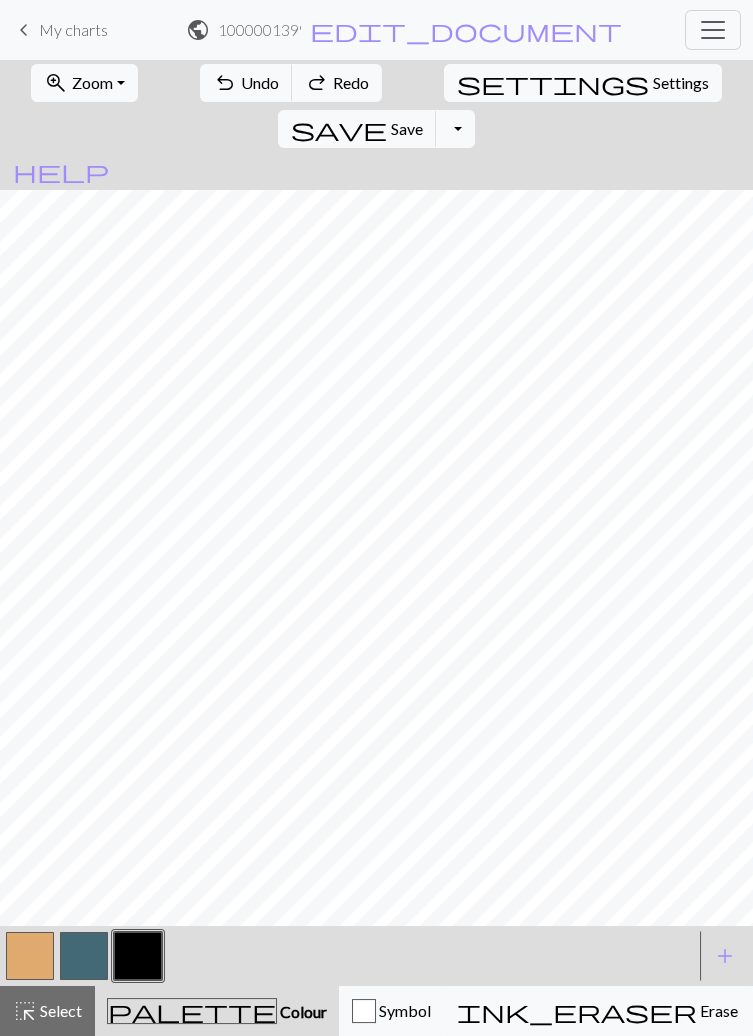 click on "zoom_in Zoom Zoom" at bounding box center [84, 83] 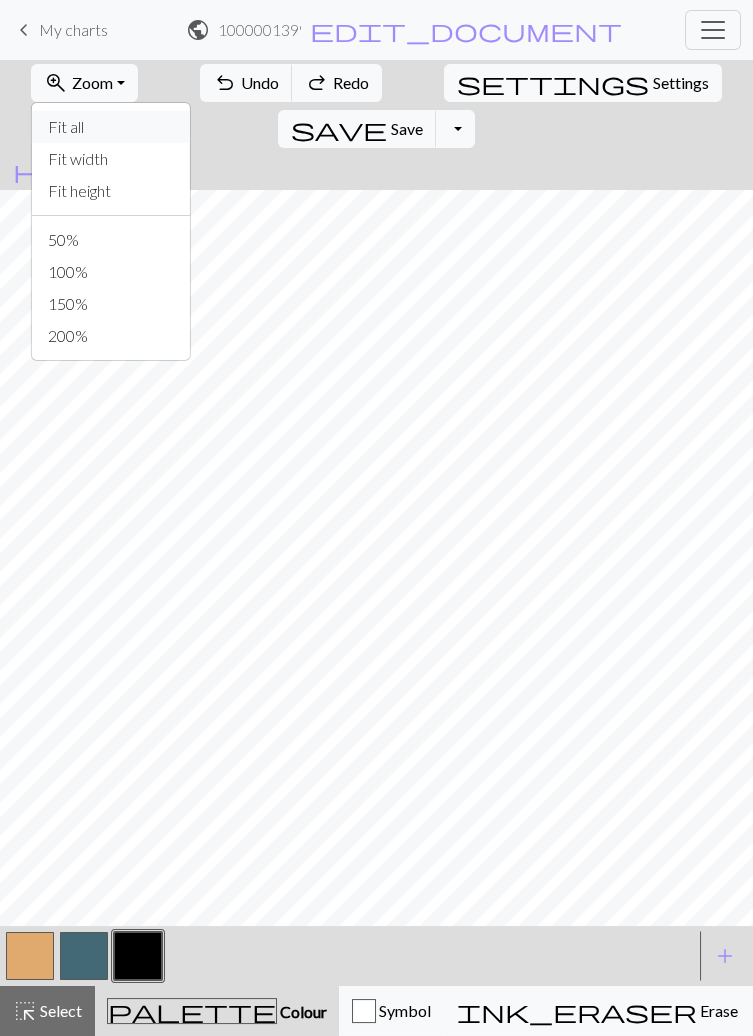 click on "Fit all" at bounding box center (111, 127) 